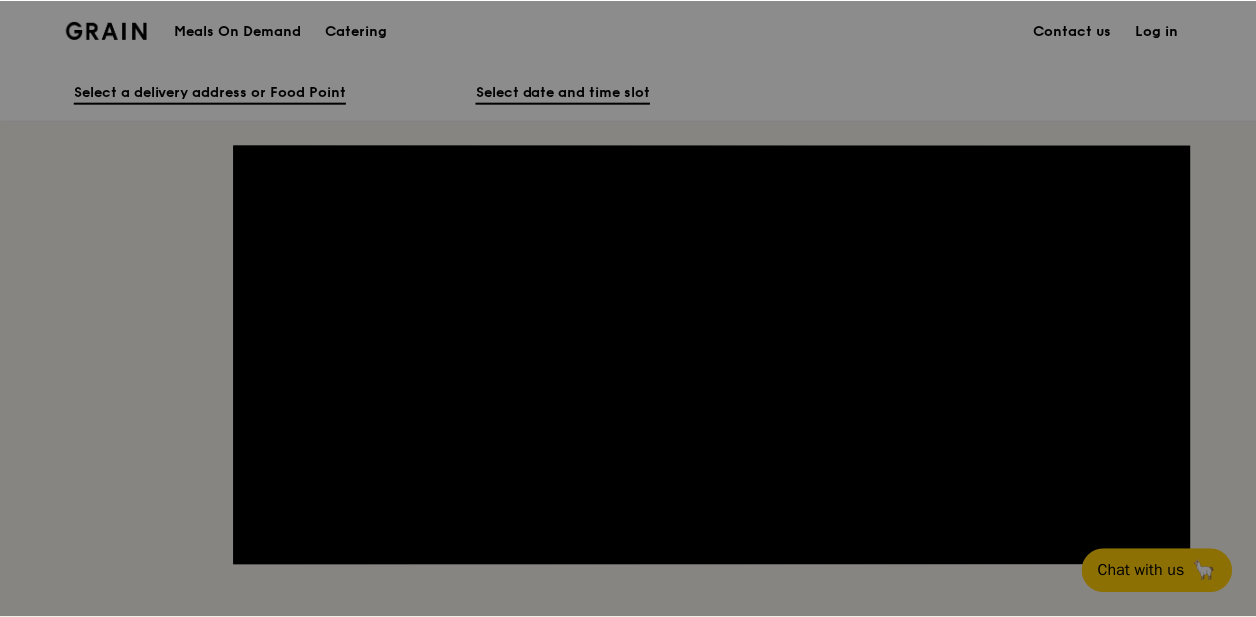 scroll, scrollTop: 0, scrollLeft: 0, axis: both 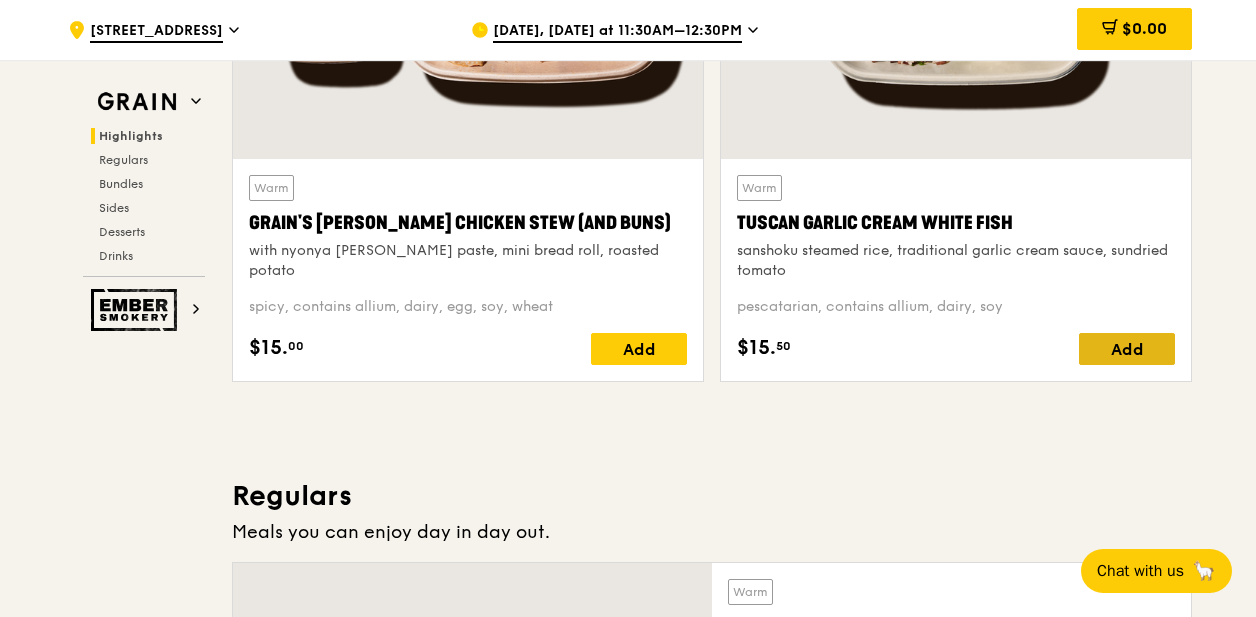 click on "Add" at bounding box center (1127, 349) 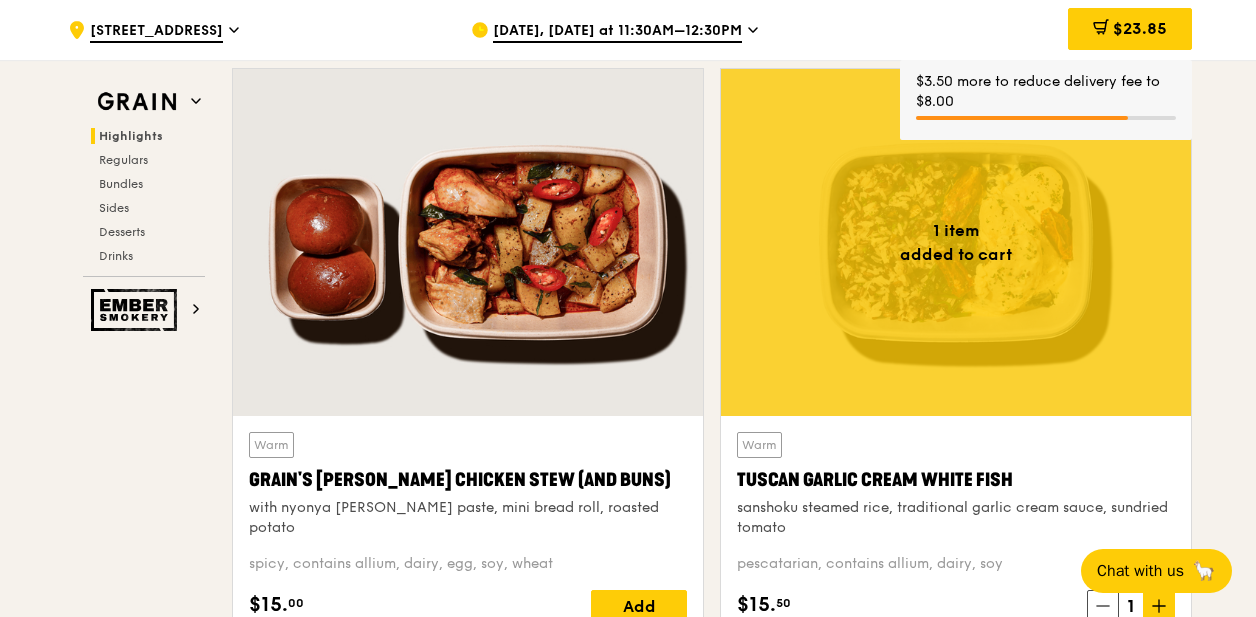 scroll, scrollTop: 780, scrollLeft: 0, axis: vertical 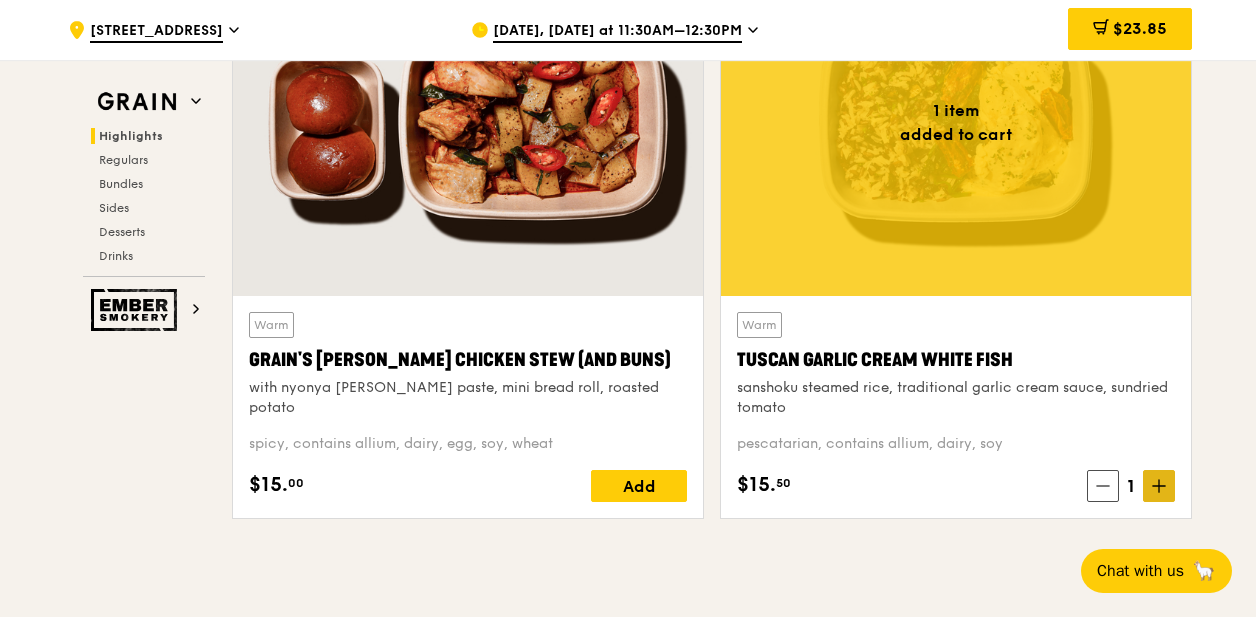 click 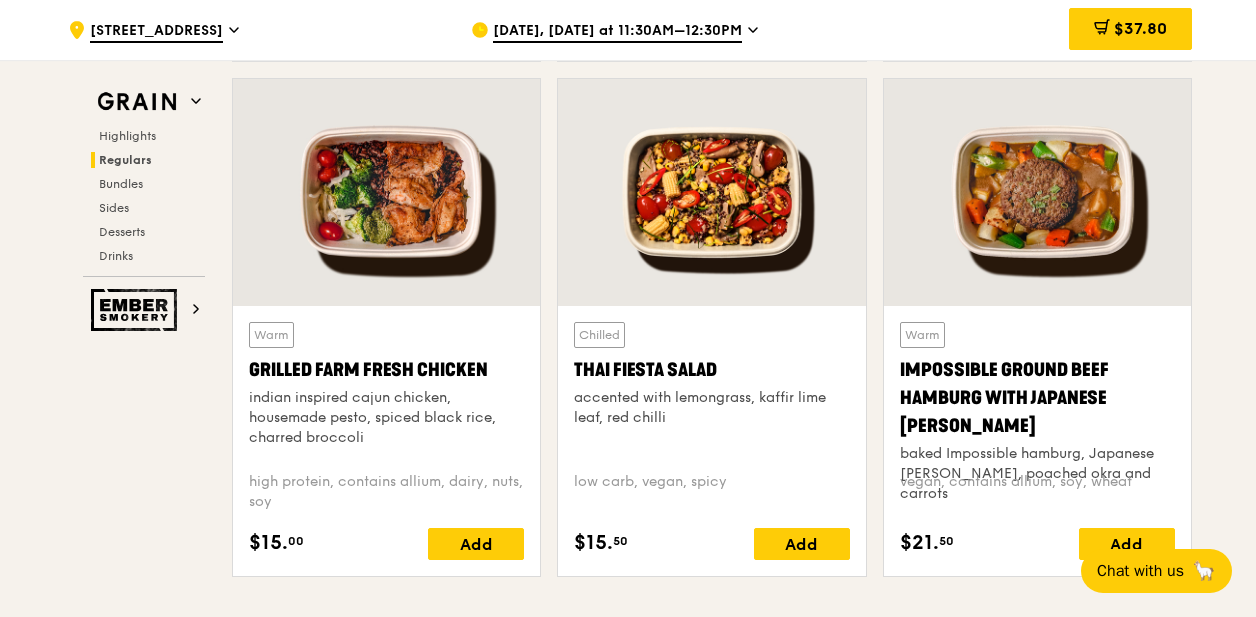 scroll, scrollTop: 2339, scrollLeft: 0, axis: vertical 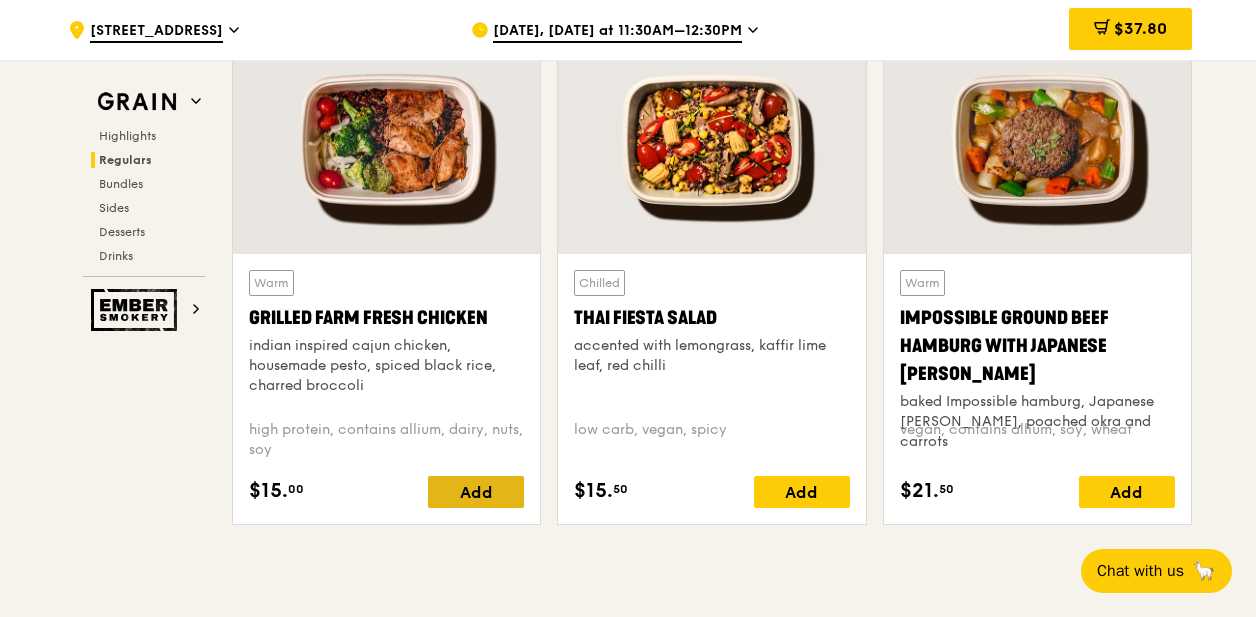 click on "Add" at bounding box center (476, 492) 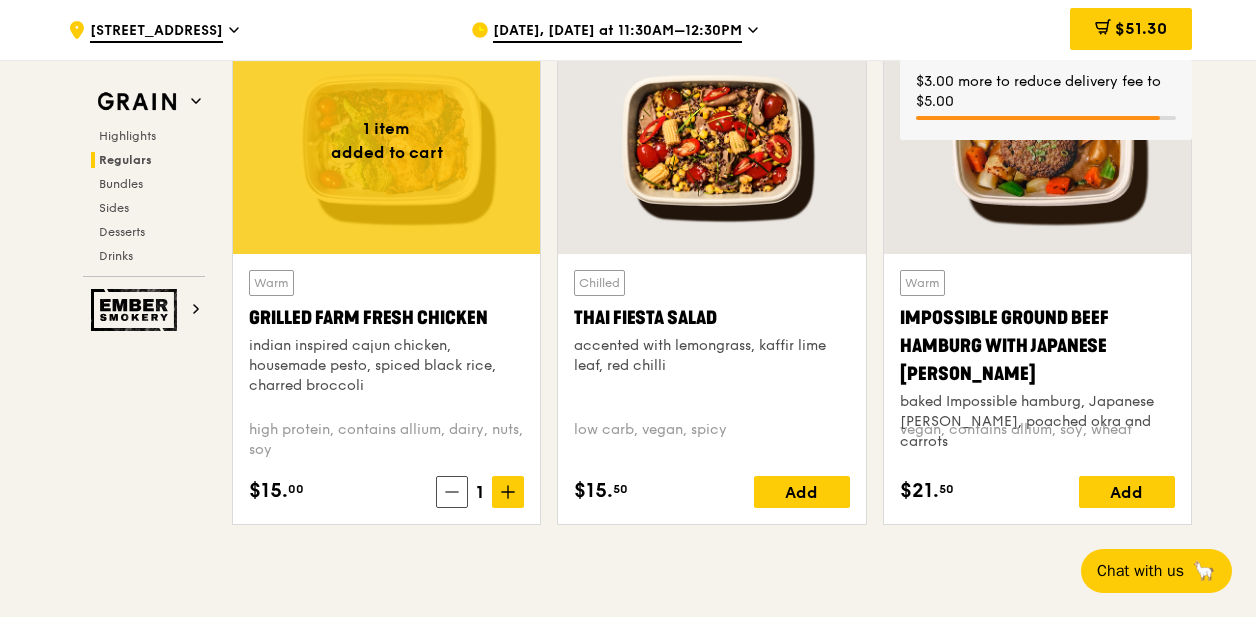 click 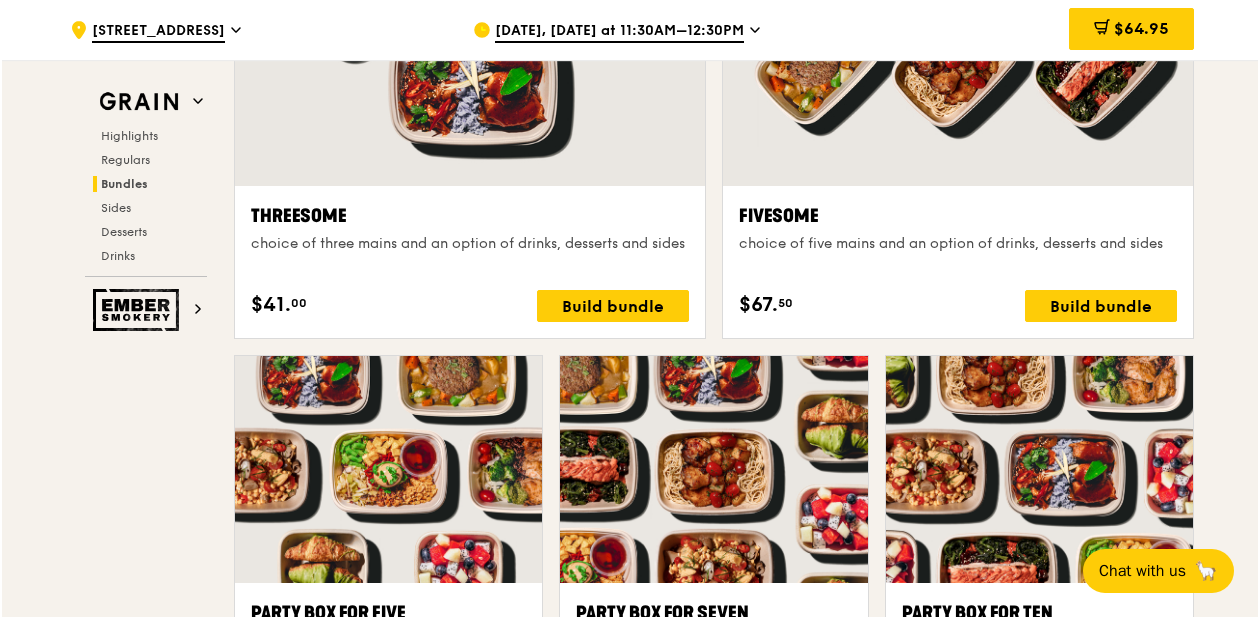 scroll, scrollTop: 3638, scrollLeft: 0, axis: vertical 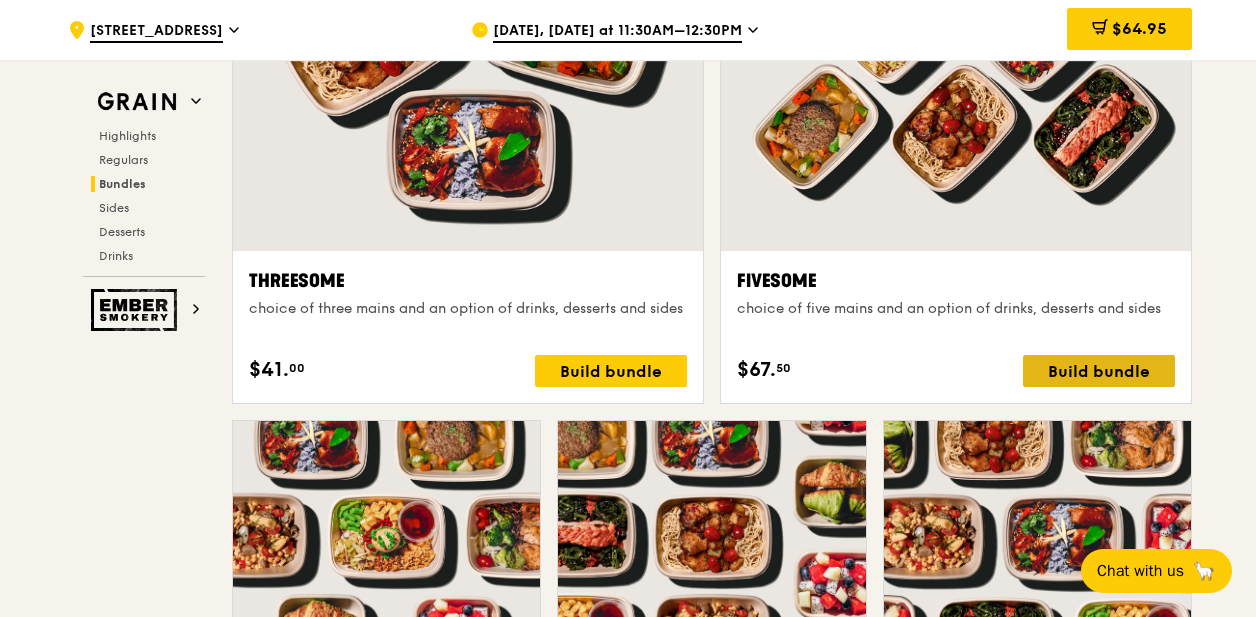 click on "Build bundle" at bounding box center (1099, 371) 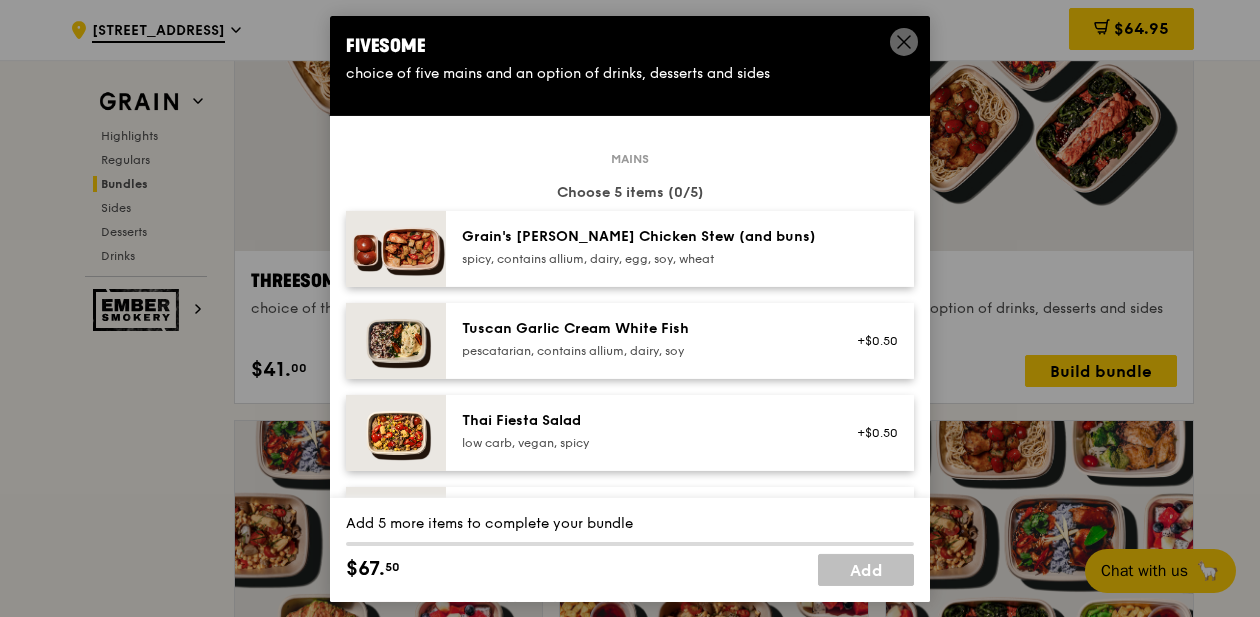 click on "pescatarian, contains allium, dairy, soy" at bounding box center [641, 350] 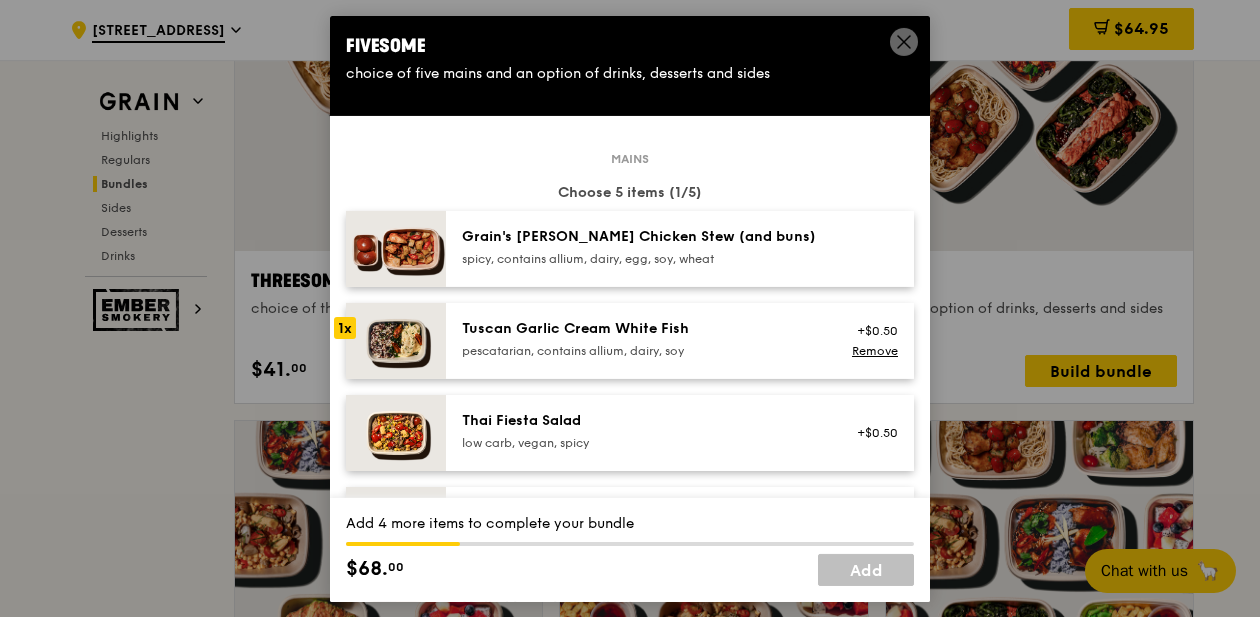 click on "pescatarian, contains allium, dairy, soy" at bounding box center [641, 350] 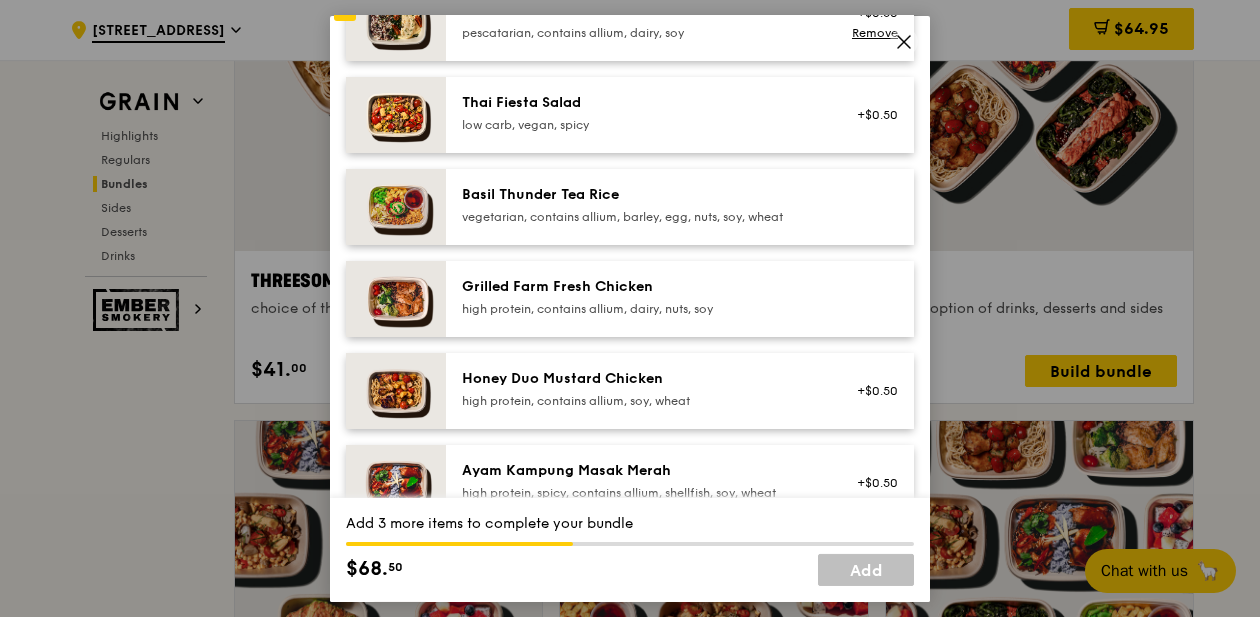 scroll, scrollTop: 324, scrollLeft: 0, axis: vertical 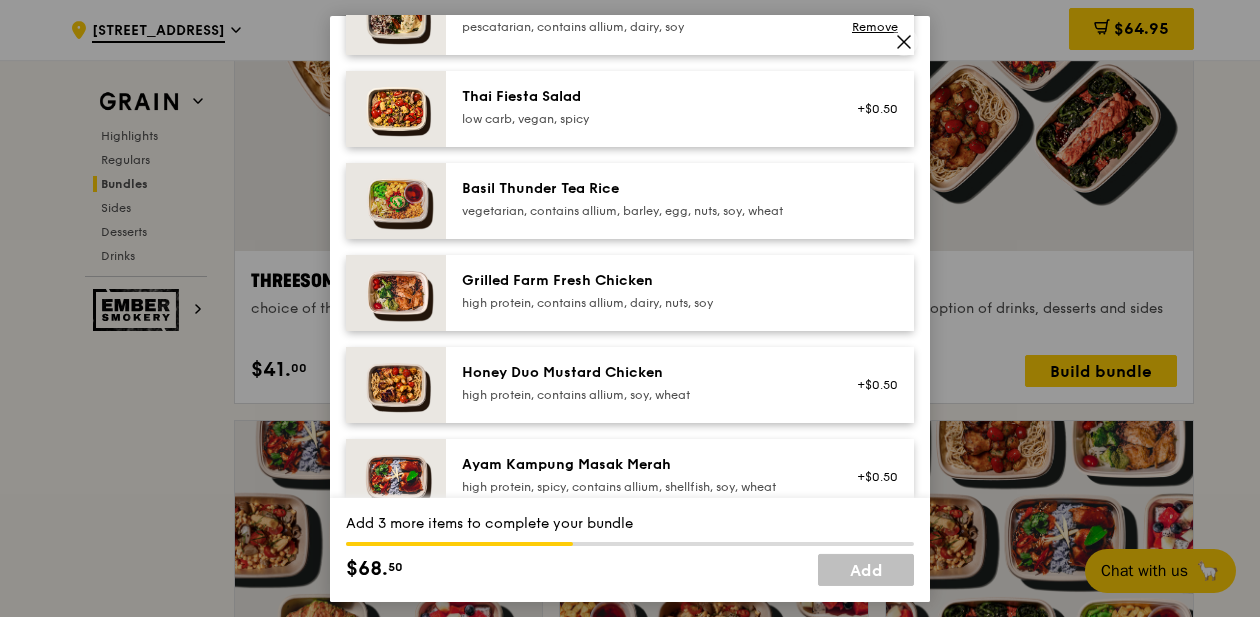 click on "Grilled Farm Fresh Chicken" at bounding box center [641, 280] 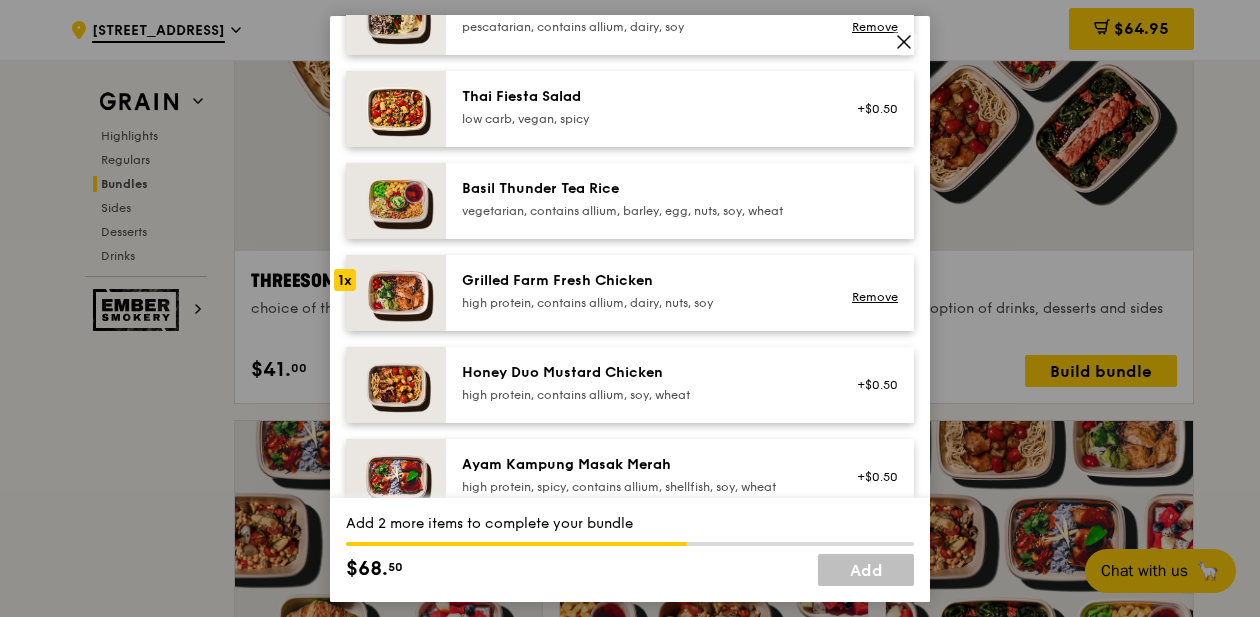click on "Grilled Farm Fresh Chicken" at bounding box center (641, 280) 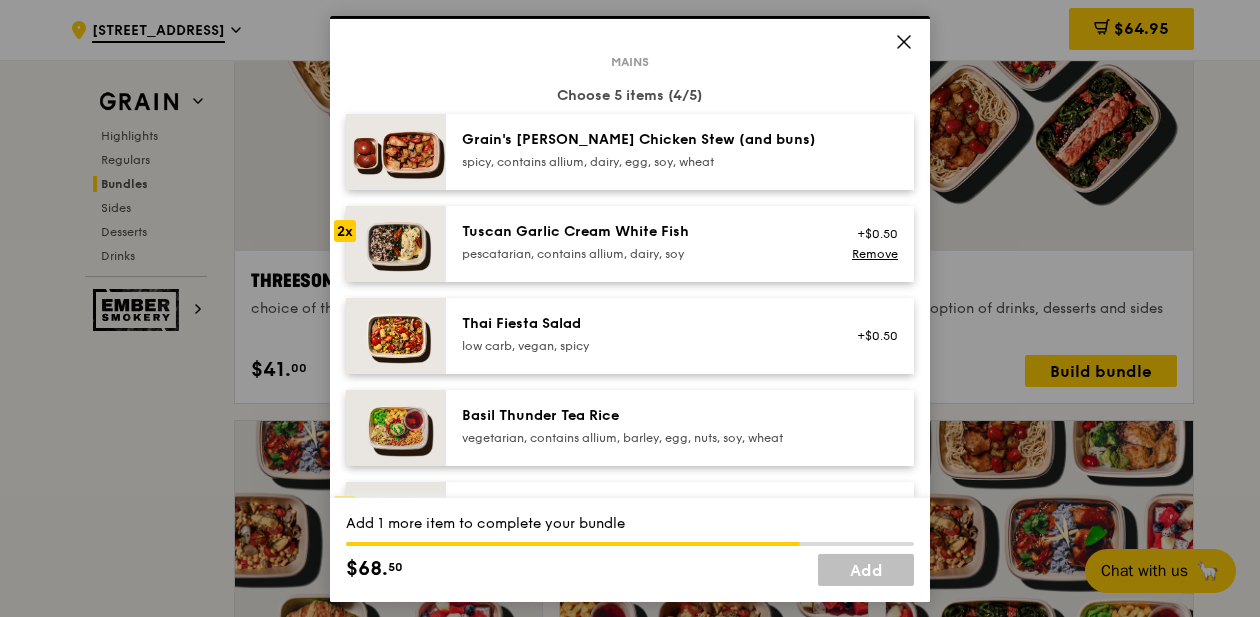 scroll, scrollTop: 99, scrollLeft: 0, axis: vertical 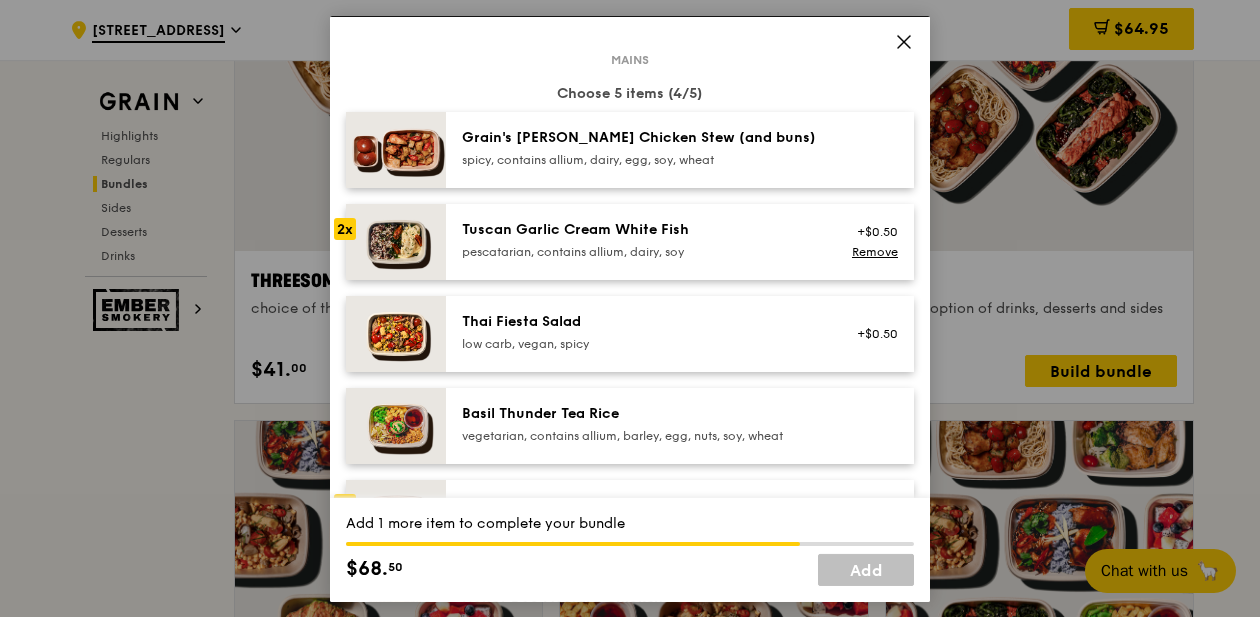 click on "pescatarian, contains allium, dairy, soy" at bounding box center [641, 251] 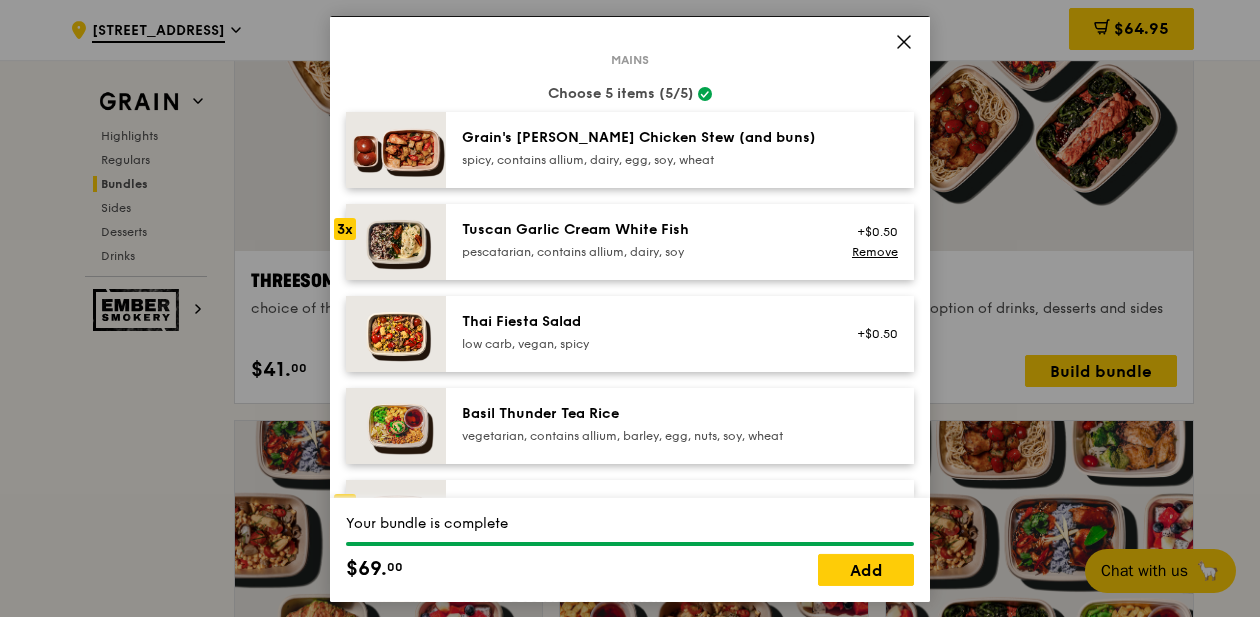 click 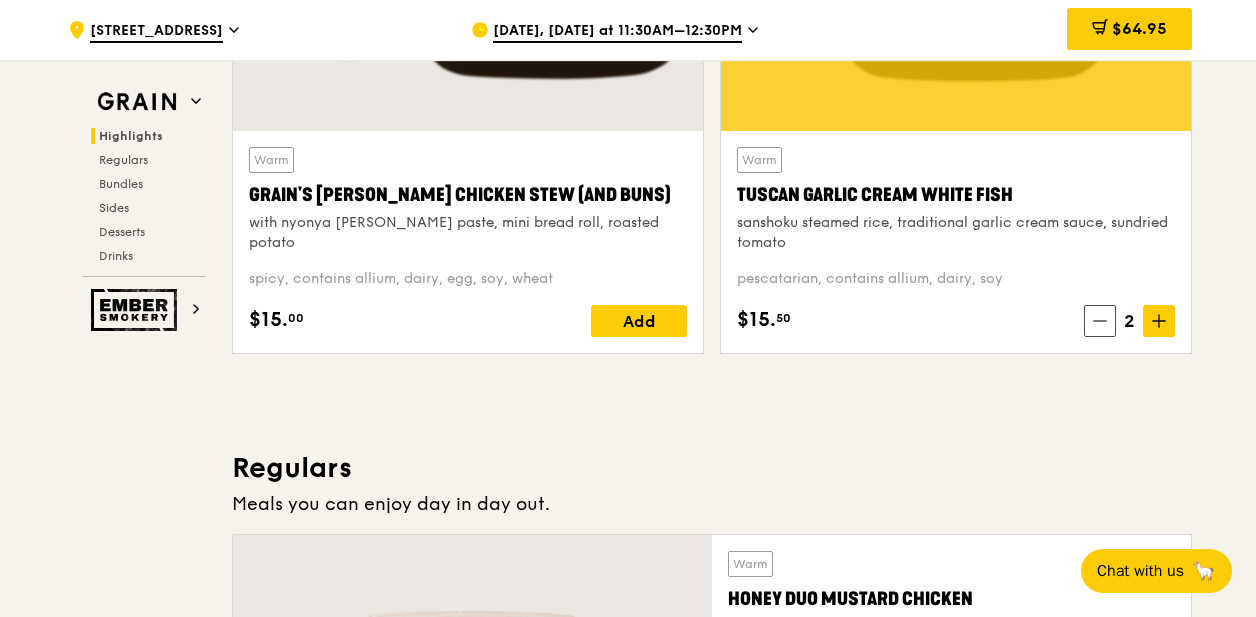 scroll, scrollTop: 952, scrollLeft: 0, axis: vertical 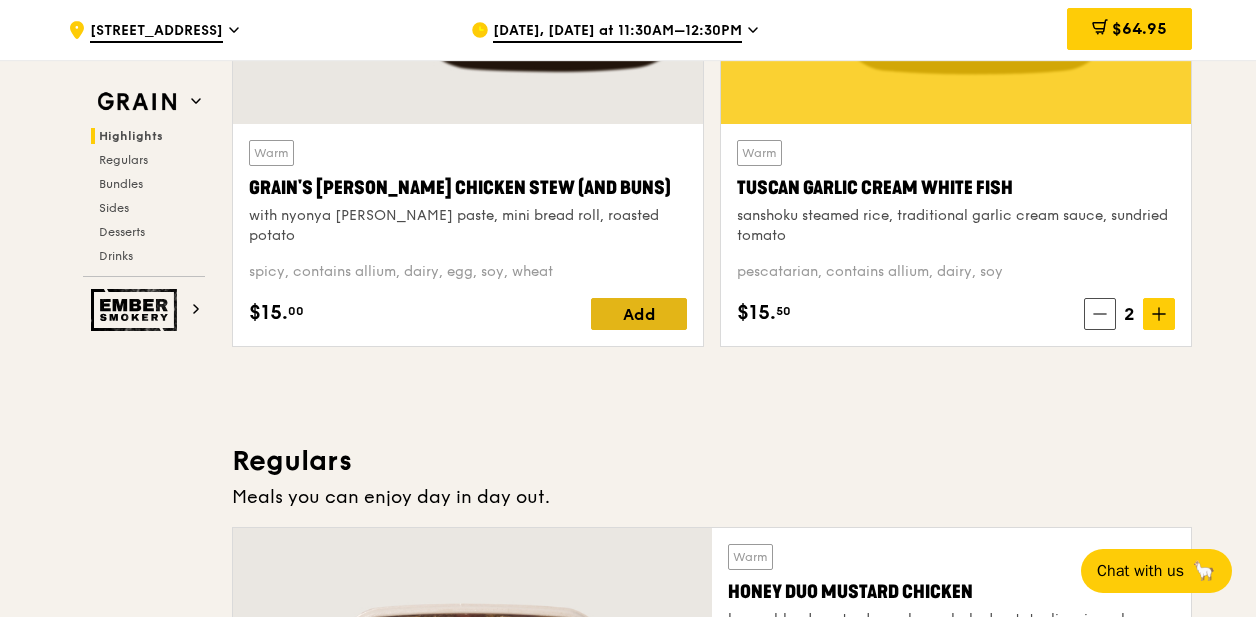 click on "Add" at bounding box center (639, 314) 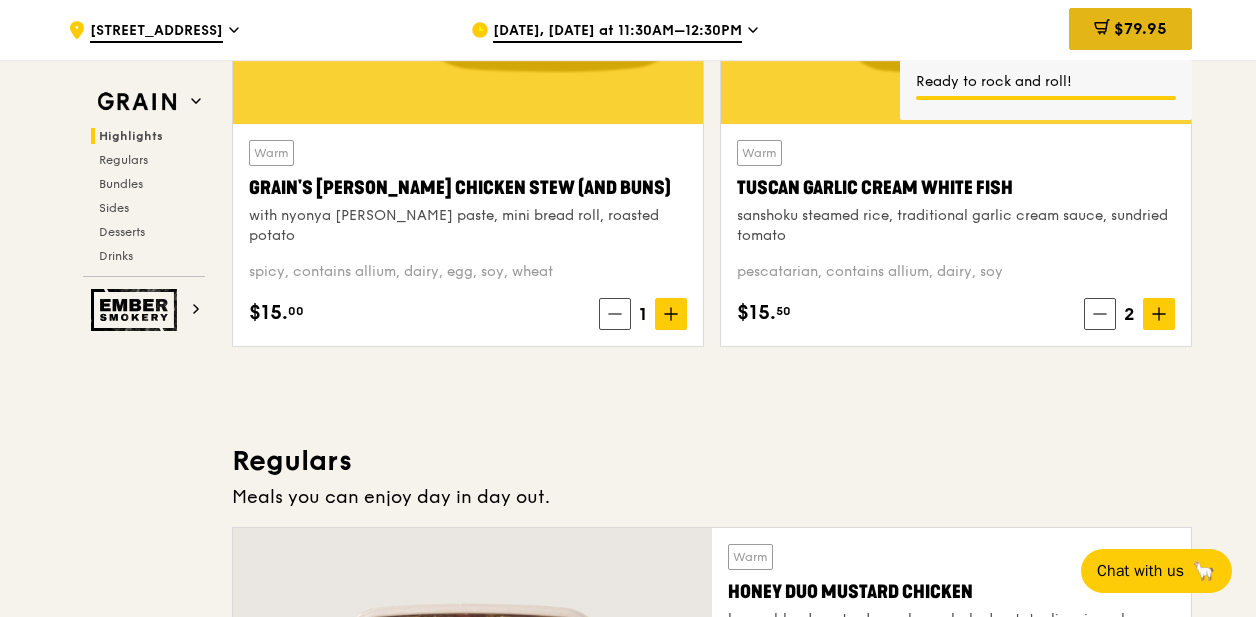 click on "$79.95" at bounding box center [1140, 28] 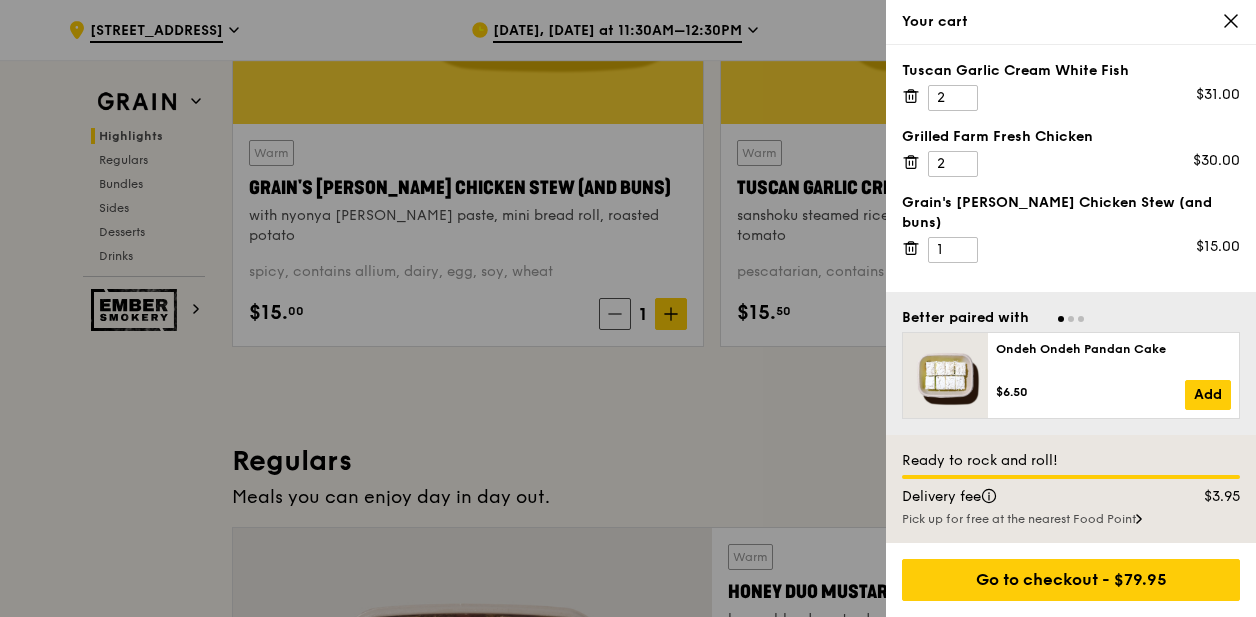 click 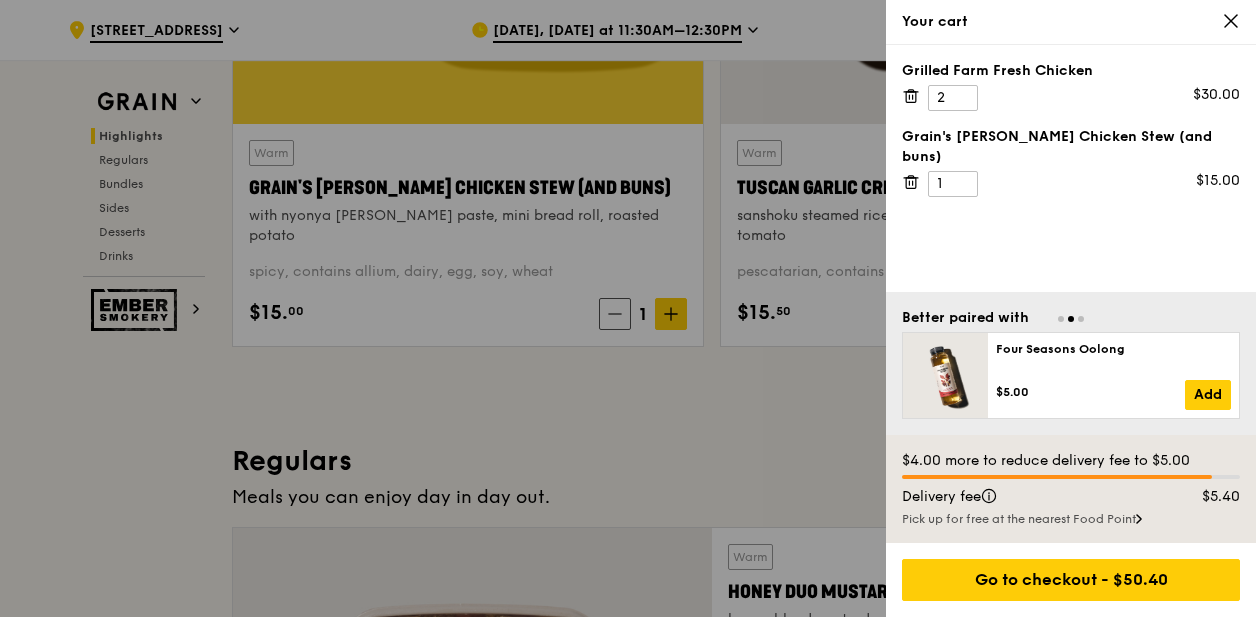click on "Grilled Farm Fresh Chicken
2
$30.00" at bounding box center (1071, 86) 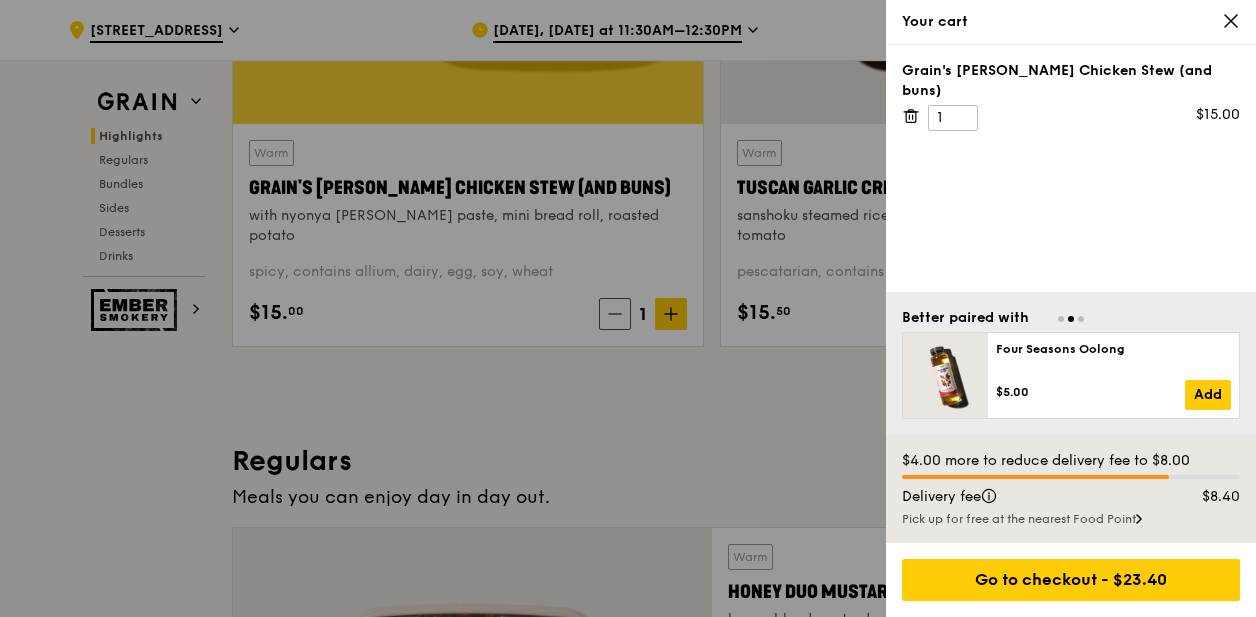 click 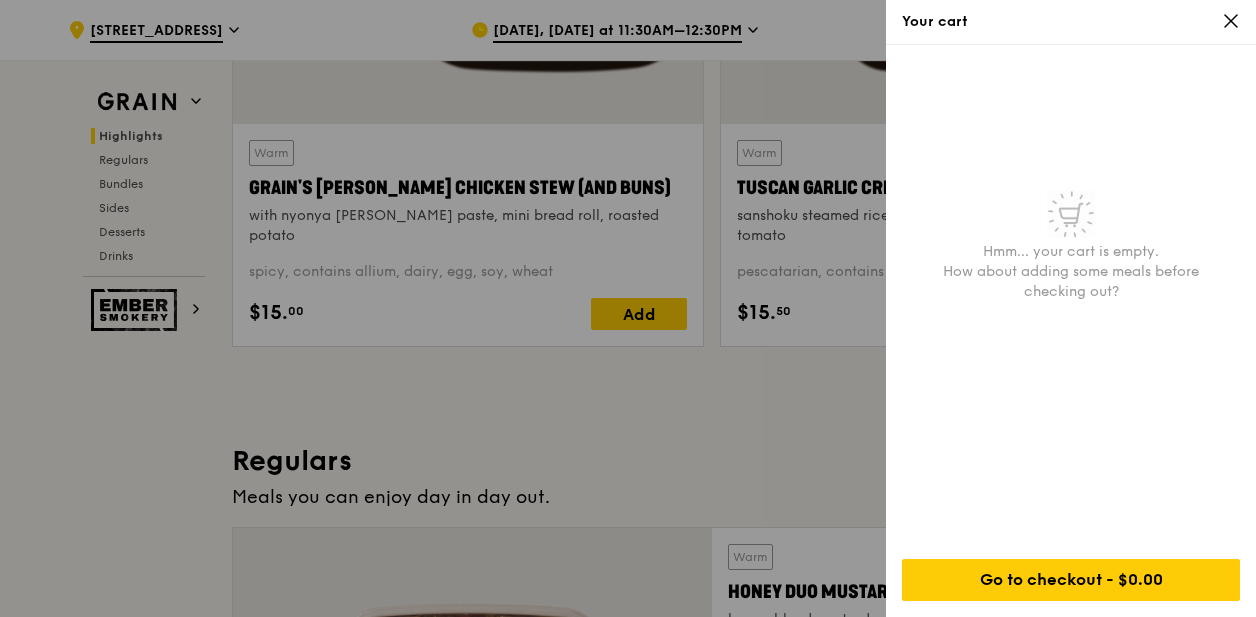 click at bounding box center (628, 308) 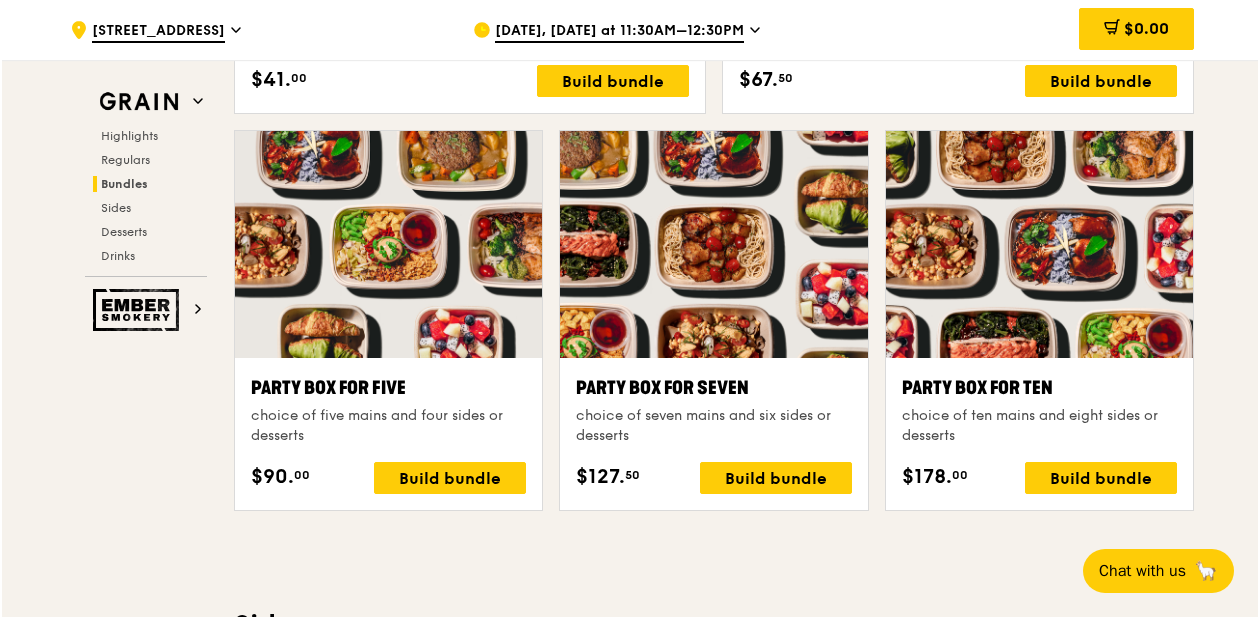 scroll, scrollTop: 3903, scrollLeft: 0, axis: vertical 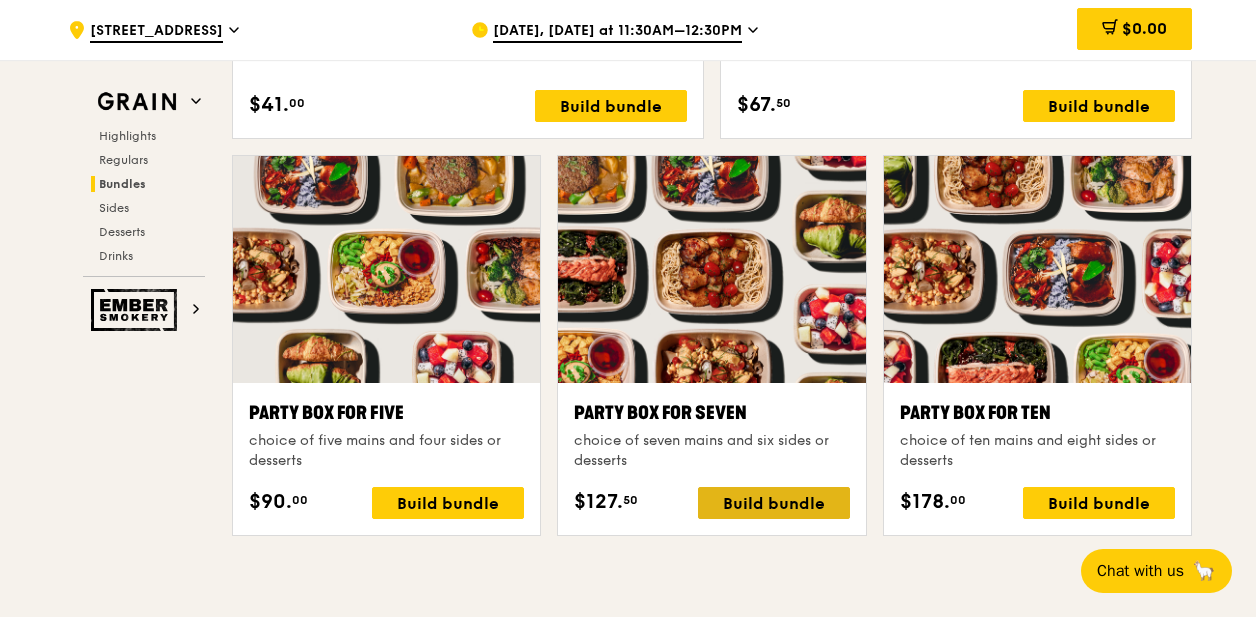 click on "Build bundle" at bounding box center [774, 503] 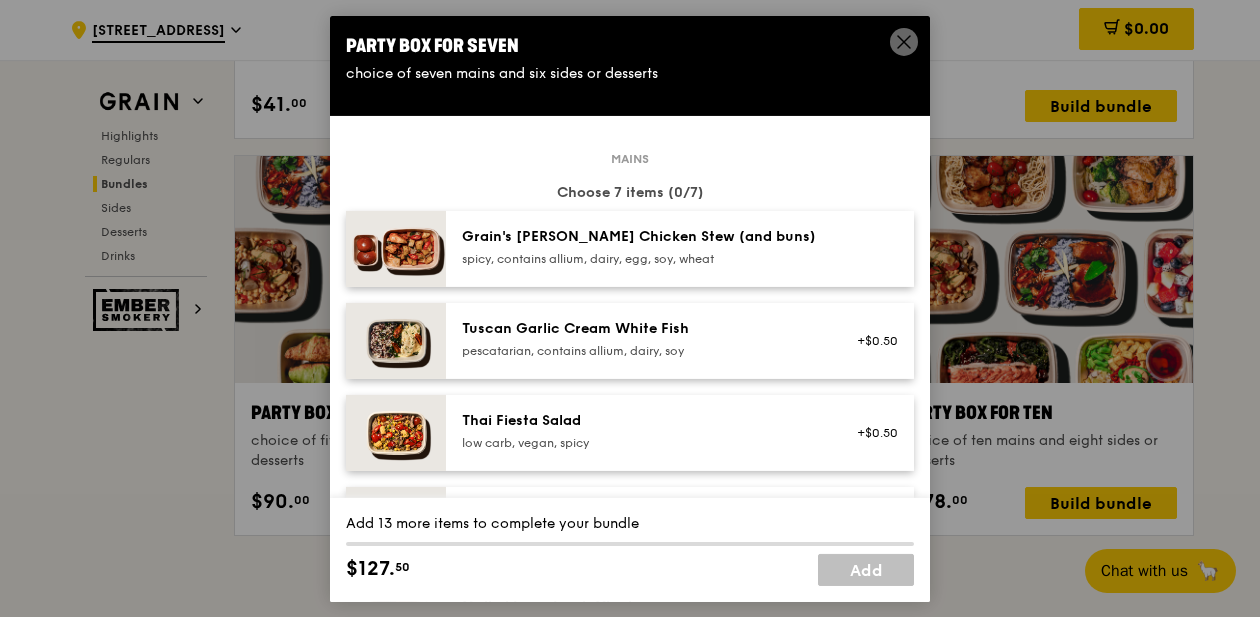 click on "Grain's [PERSON_NAME] Chicken Stew (and buns)
spicy, contains allium, dairy, egg, soy, wheat" at bounding box center (641, 246) 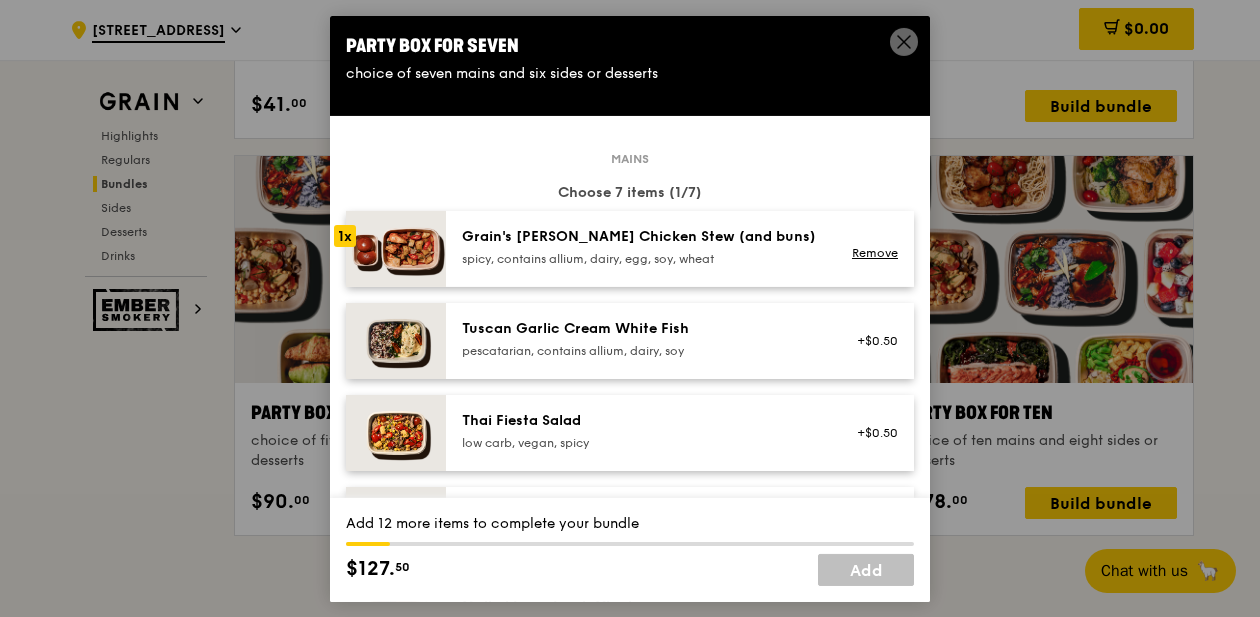 click on "pescatarian, contains allium, dairy, soy" at bounding box center [641, 350] 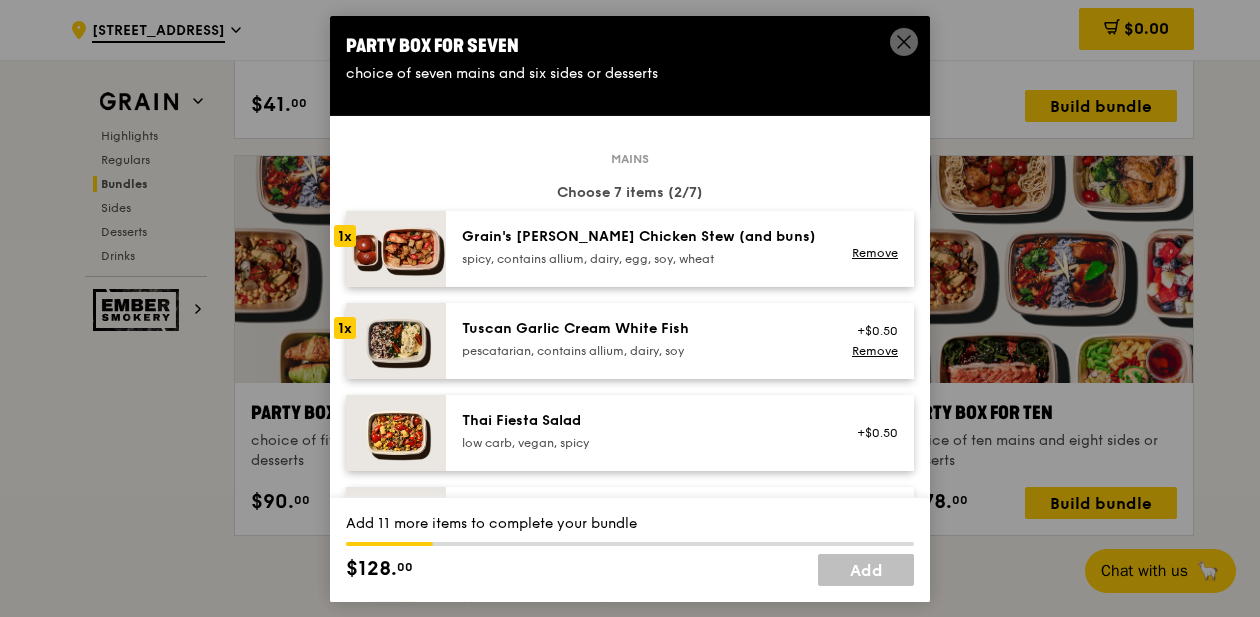 click on "pescatarian, contains allium, dairy, soy" at bounding box center [641, 350] 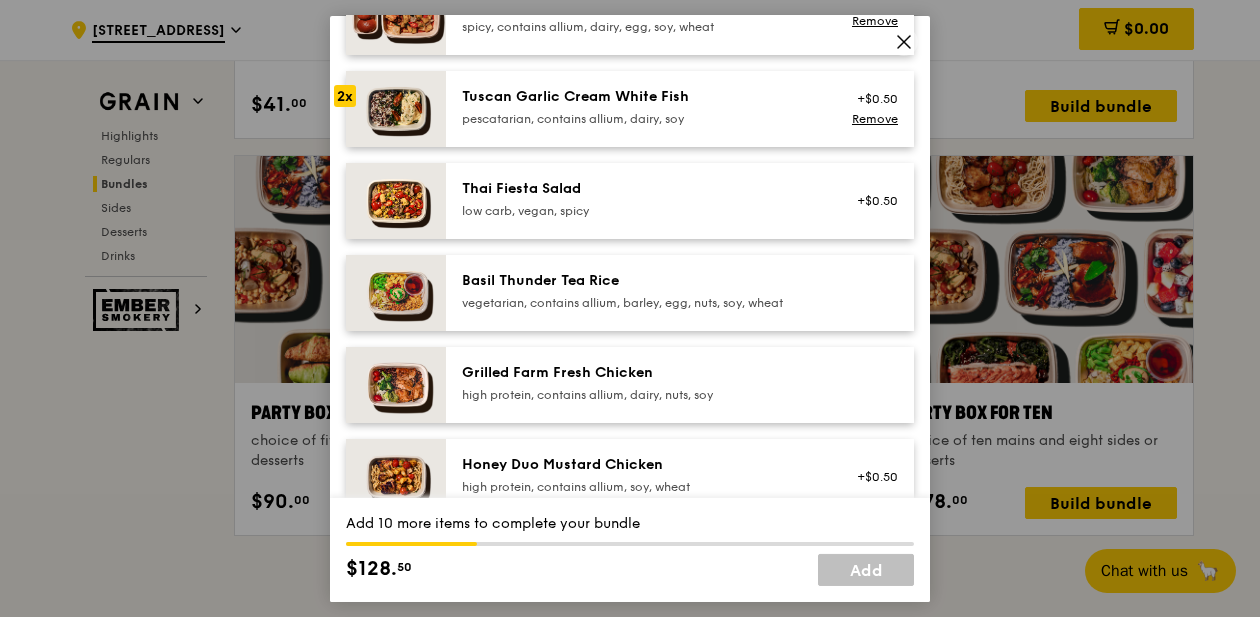 scroll, scrollTop: 233, scrollLeft: 0, axis: vertical 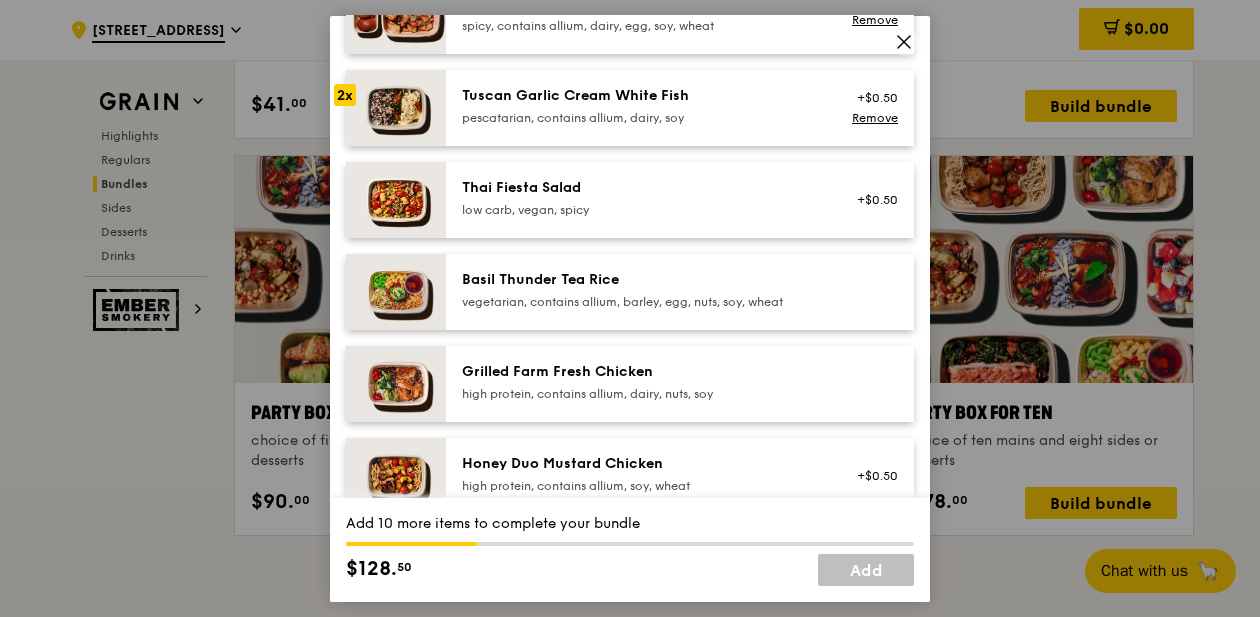 click on "high protein, contains allium, dairy, nuts, soy" at bounding box center (641, 393) 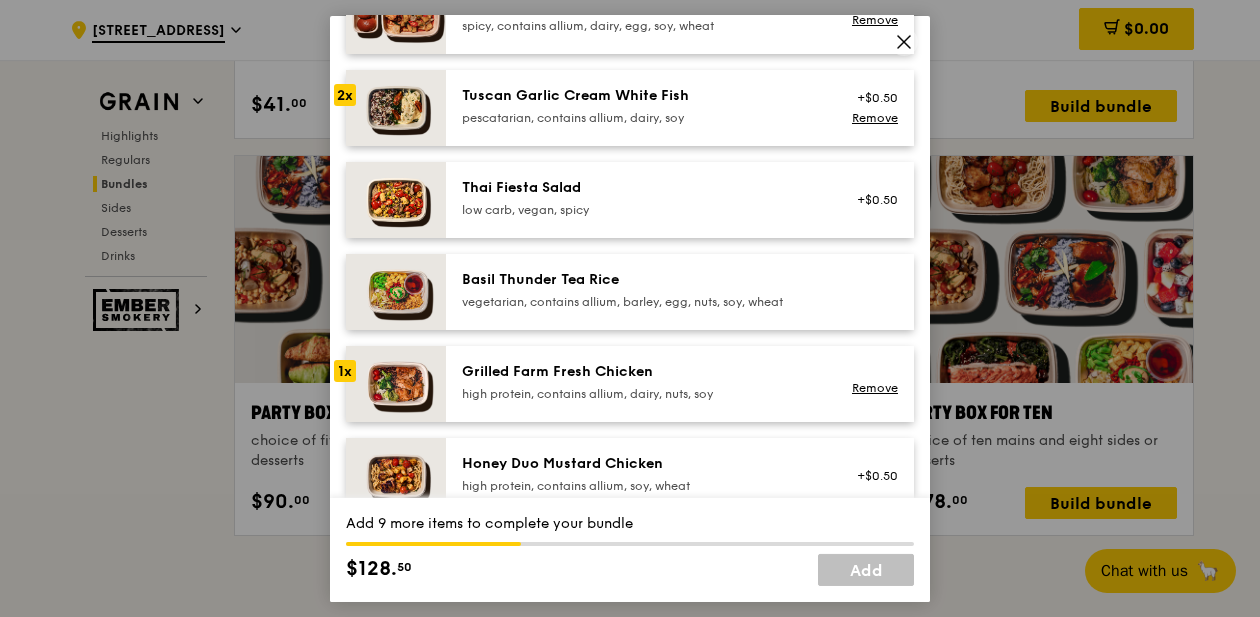 click on "high protein, contains allium, dairy, nuts, soy" at bounding box center (641, 393) 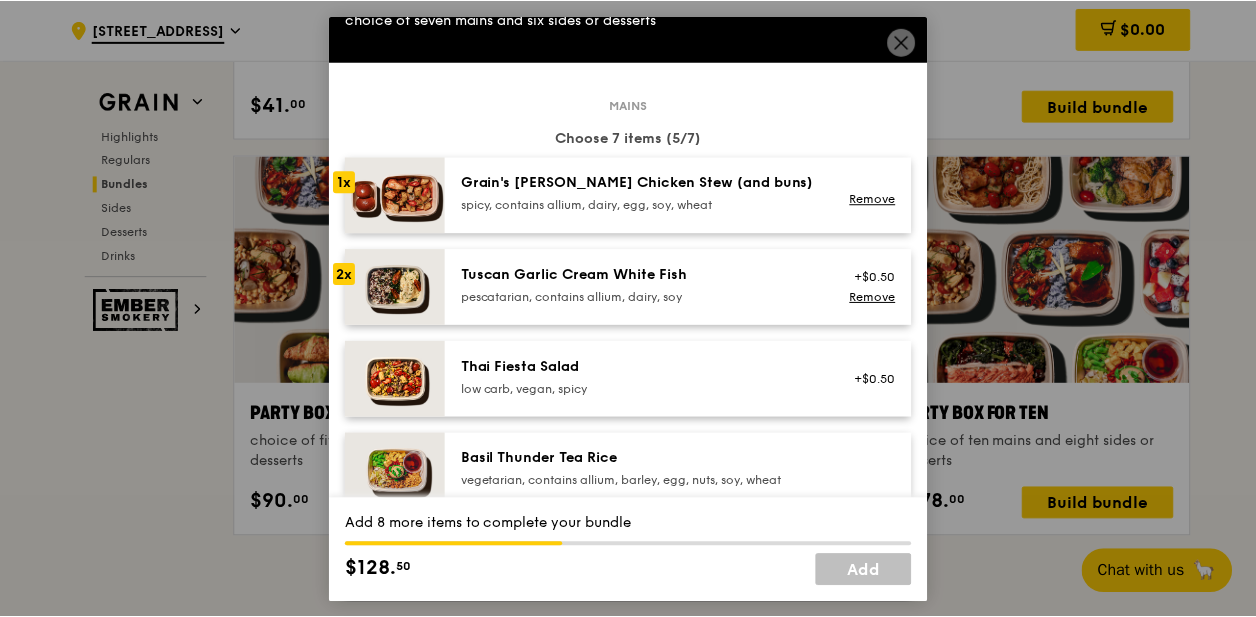 scroll, scrollTop: 0, scrollLeft: 0, axis: both 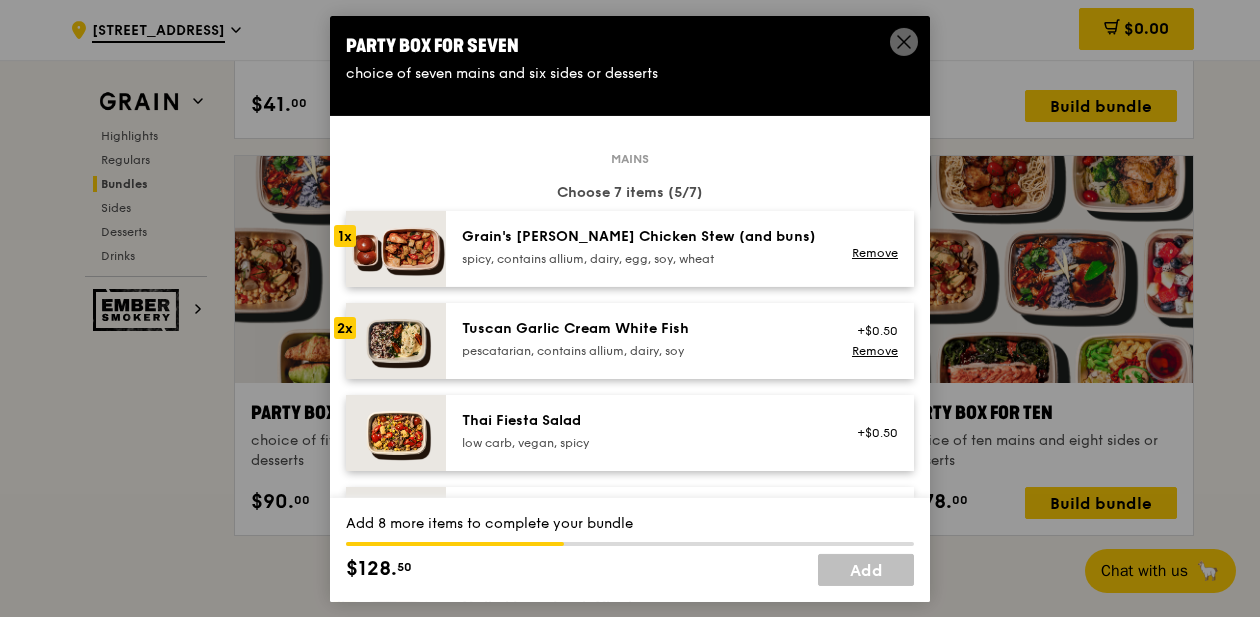 click 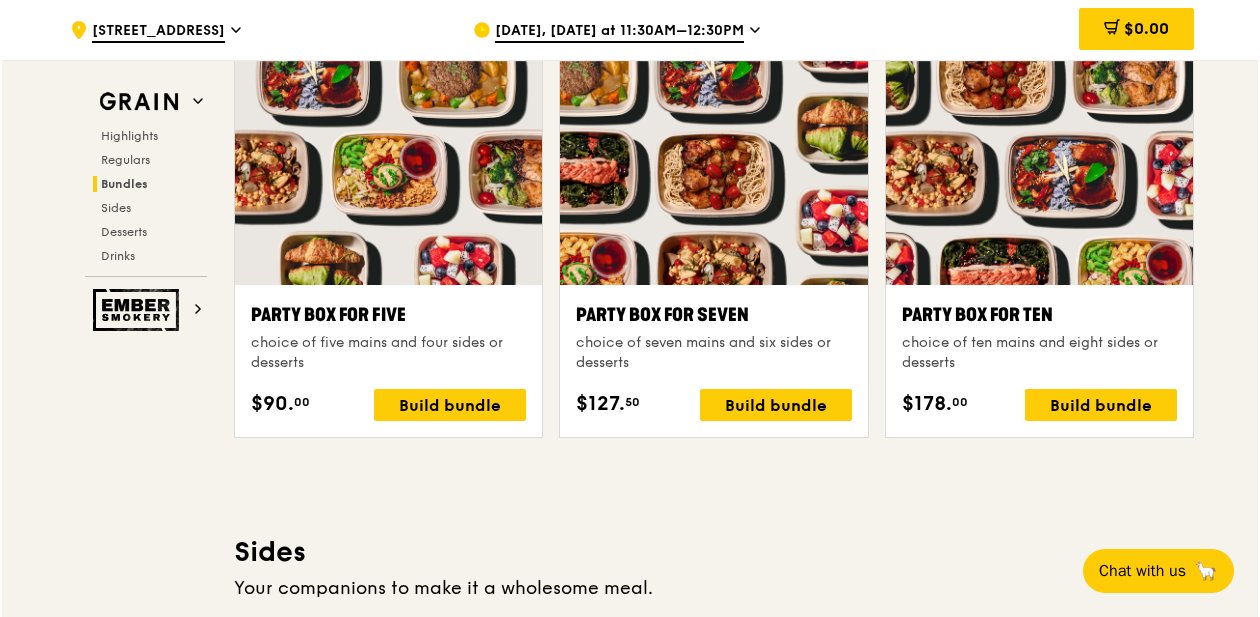 scroll, scrollTop: 4003, scrollLeft: 0, axis: vertical 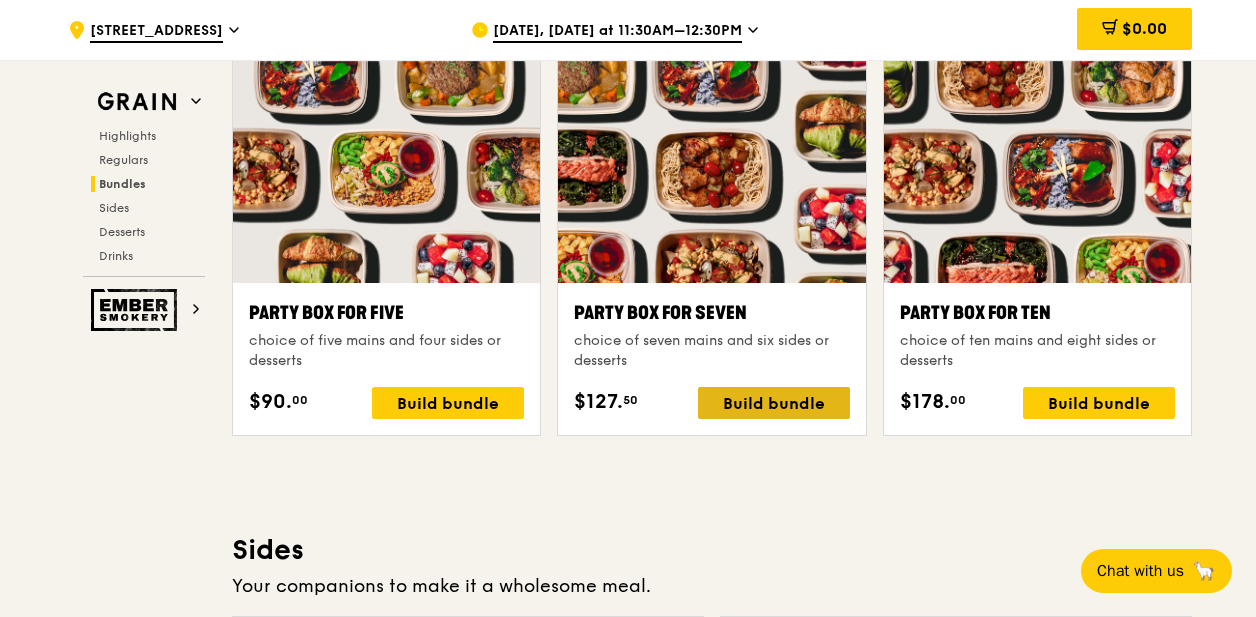 click on "Build bundle" at bounding box center (774, 403) 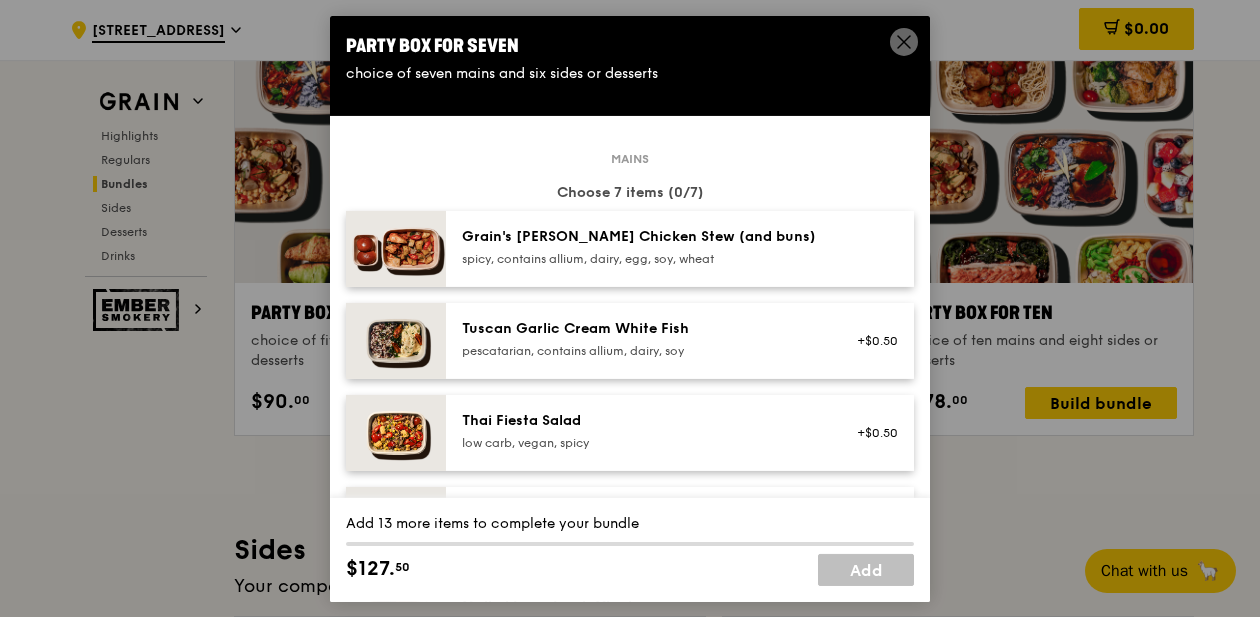 click on "Grain's [PERSON_NAME] Chicken Stew (and buns)
spicy, contains allium, dairy, egg, soy, wheat" at bounding box center [641, 246] 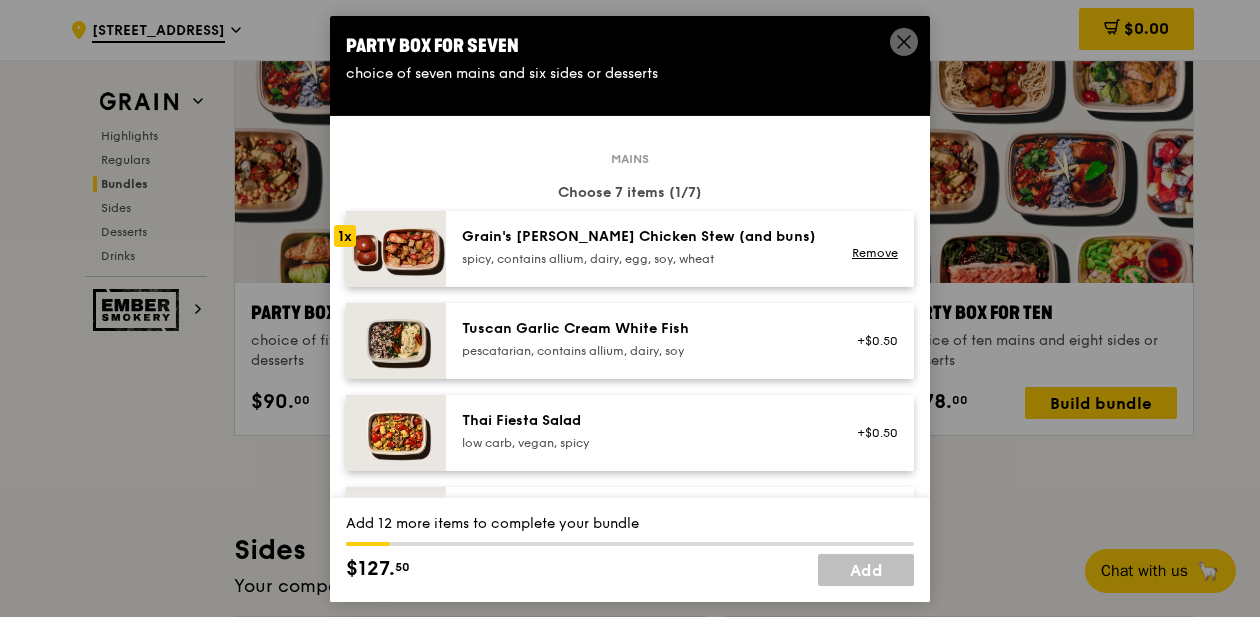 click on "pescatarian, contains allium, dairy, soy" at bounding box center [641, 350] 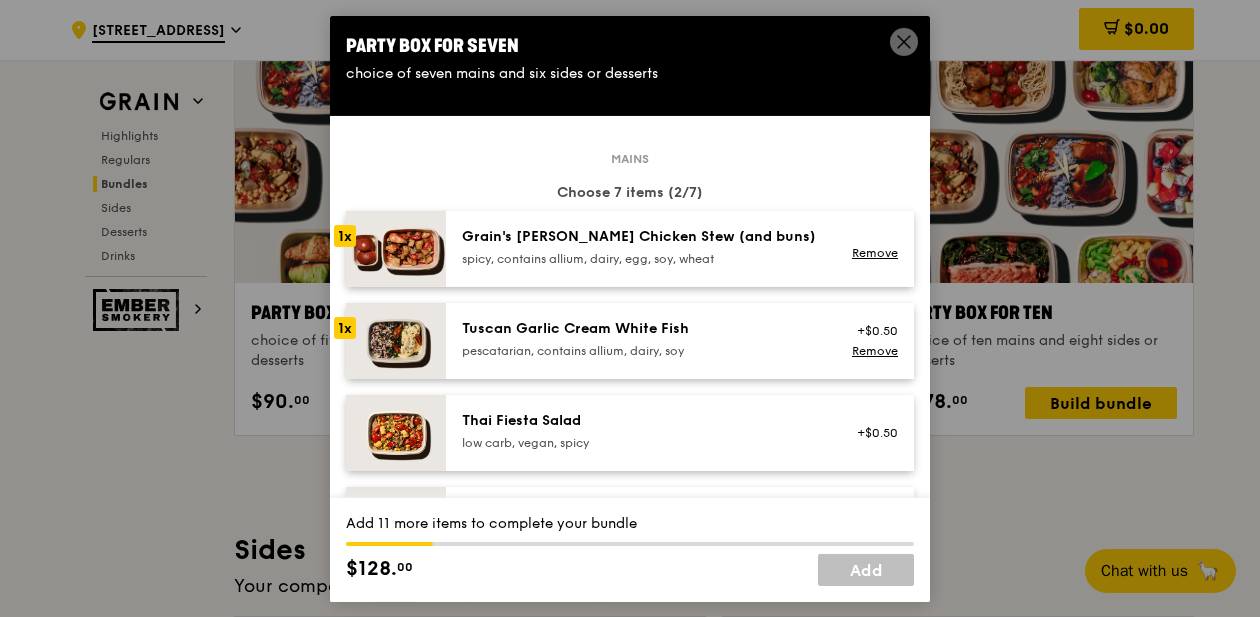 click on "pescatarian, contains allium, dairy, soy" at bounding box center (641, 350) 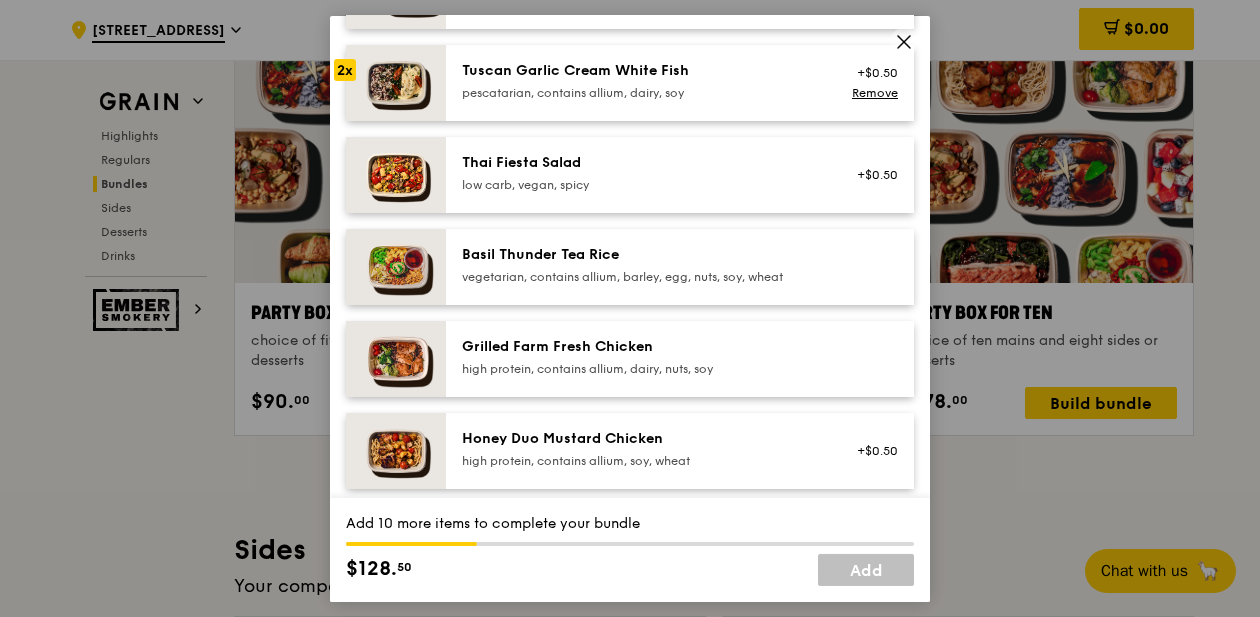 scroll, scrollTop: 276, scrollLeft: 0, axis: vertical 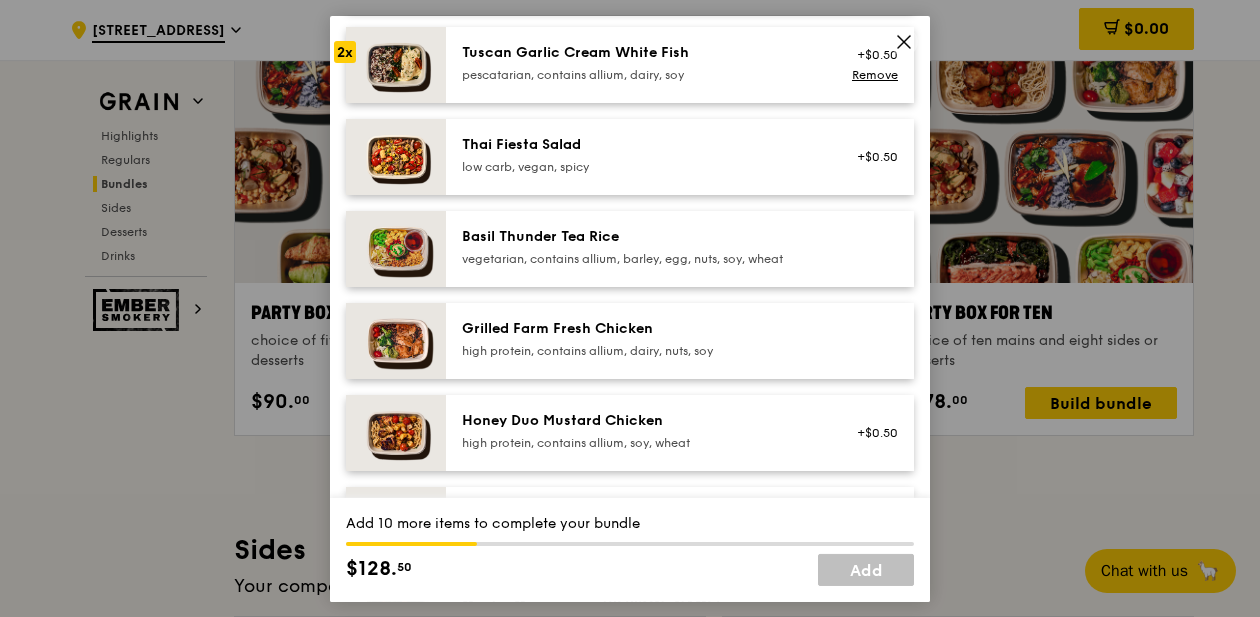 click on "high protein, contains allium, dairy, nuts, soy" at bounding box center [641, 350] 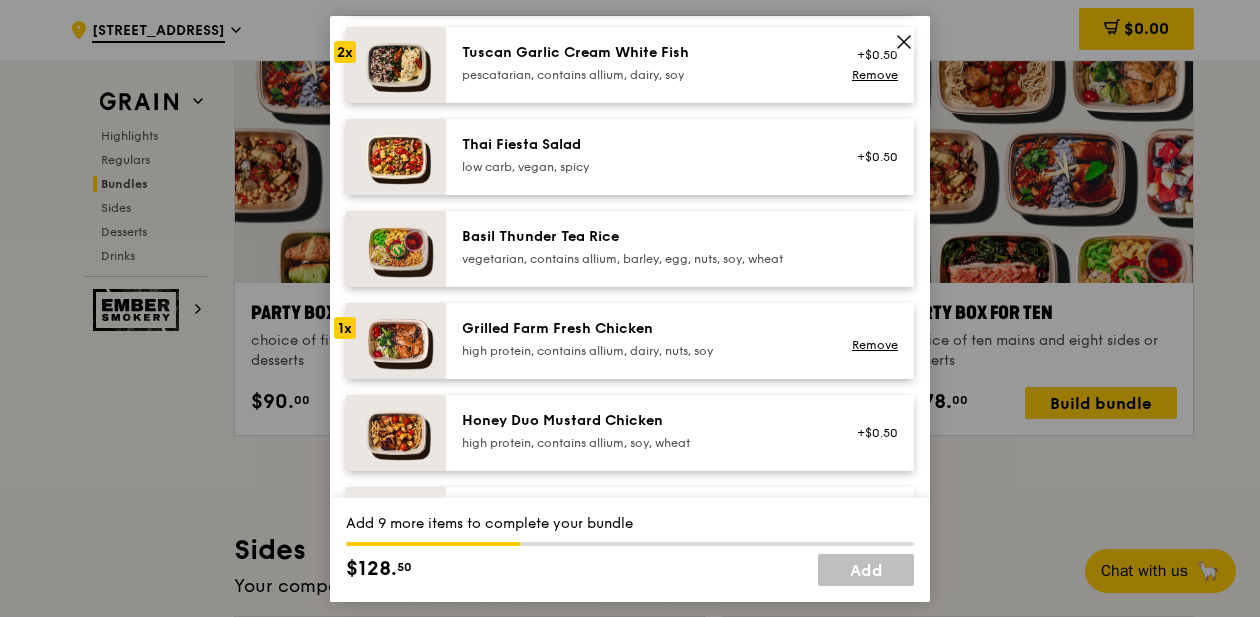 click on "high protein, contains allium, dairy, nuts, soy" at bounding box center [641, 350] 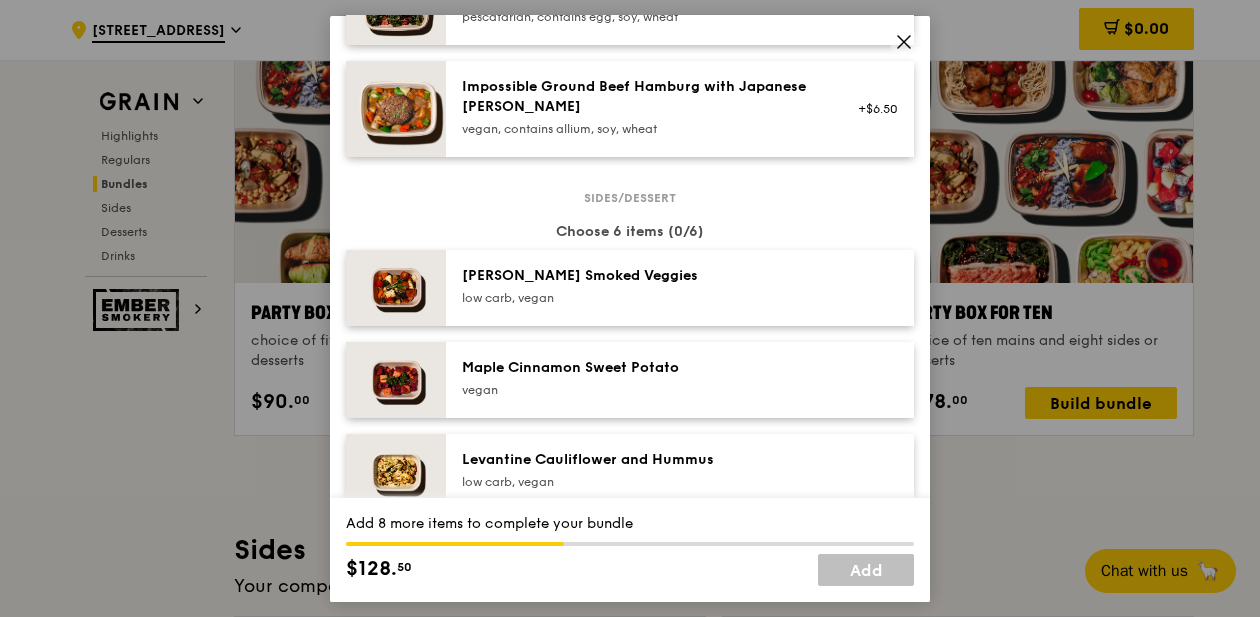 scroll, scrollTop: 932, scrollLeft: 0, axis: vertical 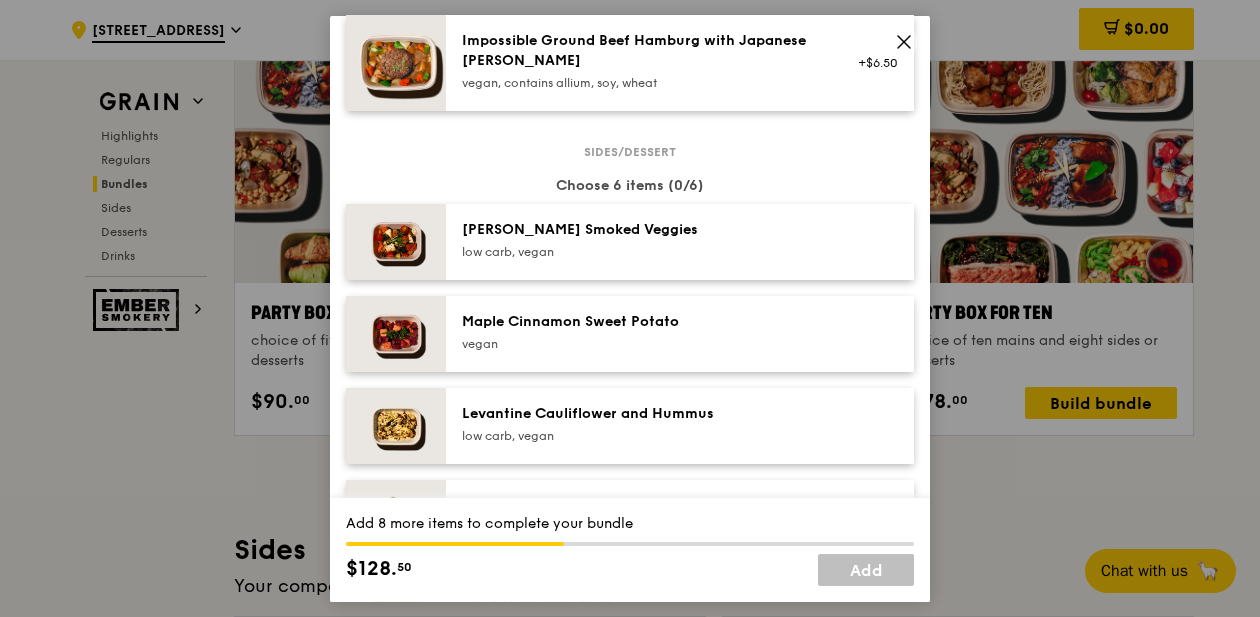 click on "[PERSON_NAME] Smoked Veggies
low carb, vegan" at bounding box center (641, 239) 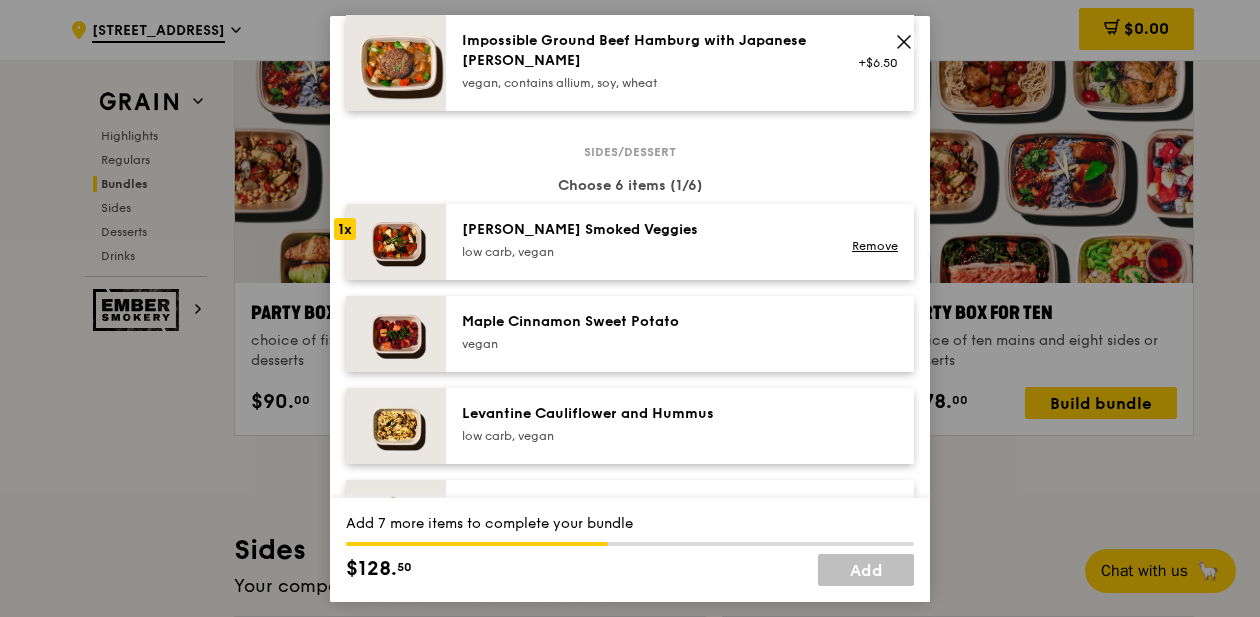 click on "Maple Cinnamon Sweet Potato" at bounding box center (641, 321) 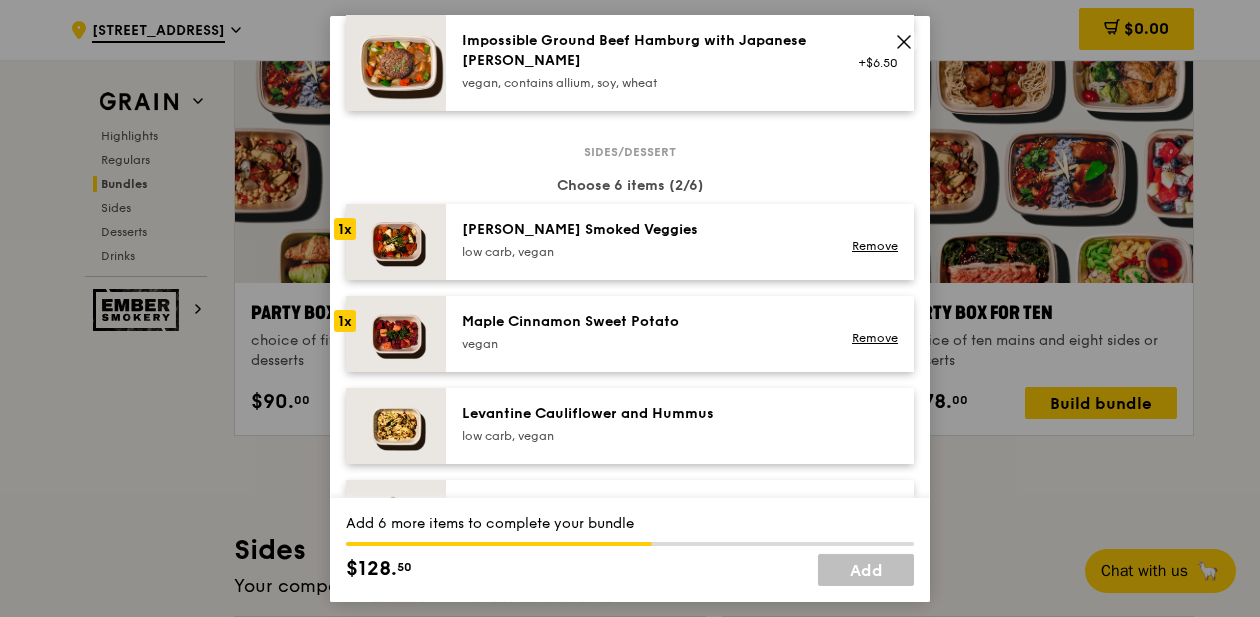 scroll, scrollTop: 1026, scrollLeft: 0, axis: vertical 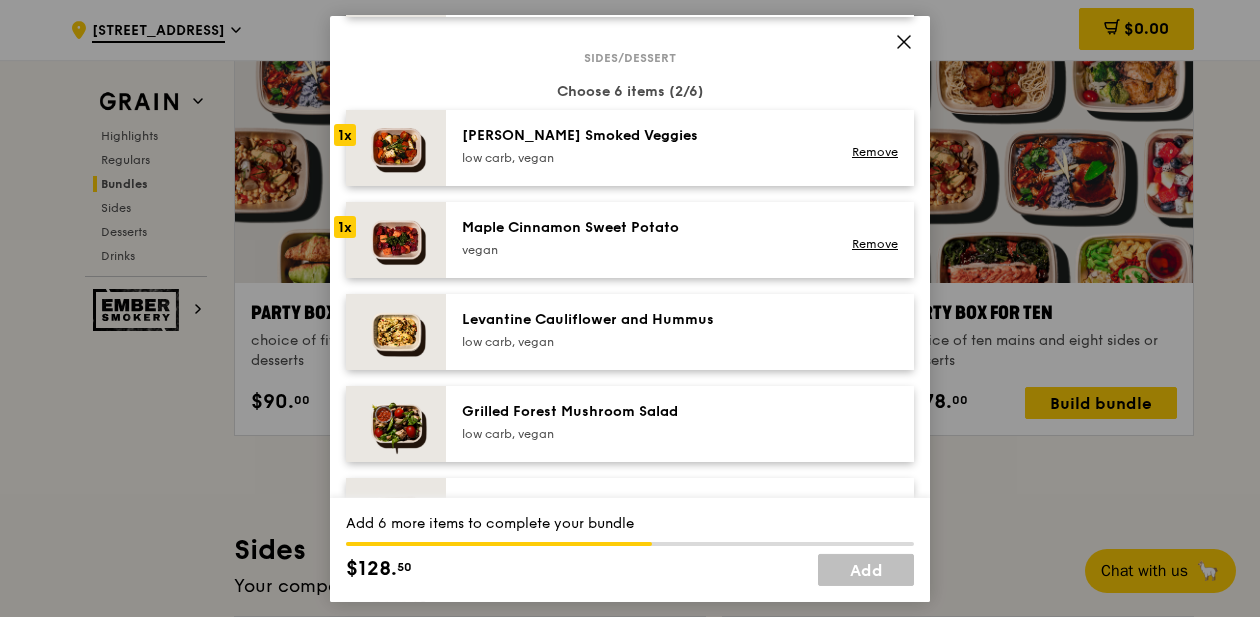 click on "low carb, vegan" at bounding box center [641, 341] 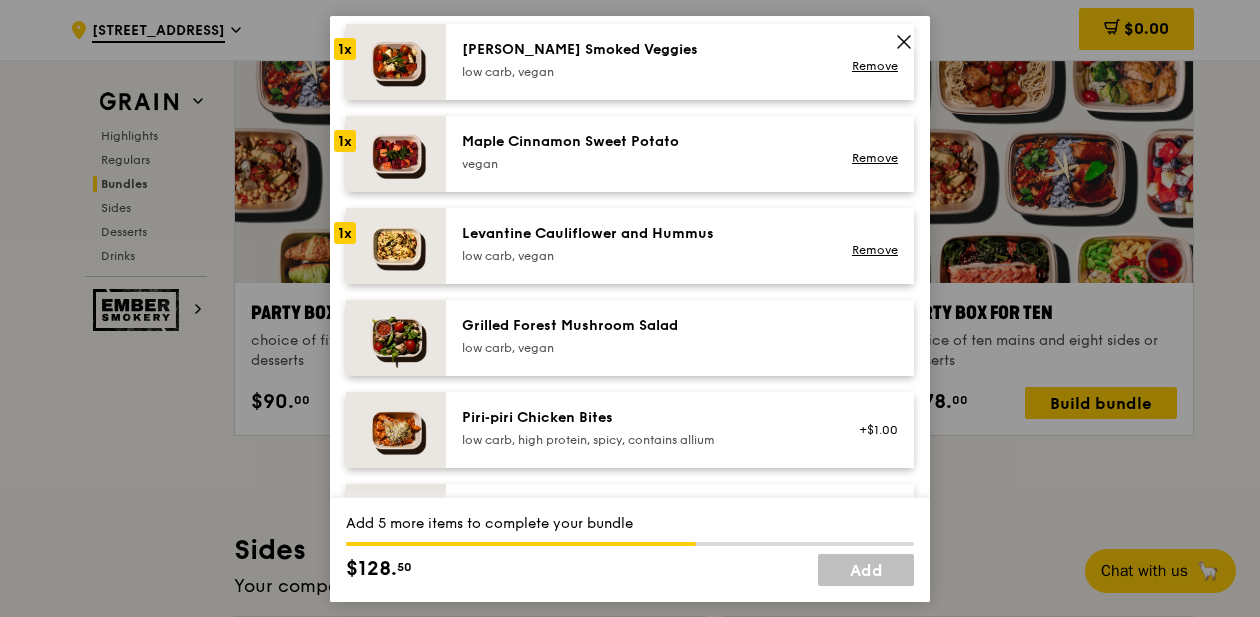 scroll, scrollTop: 1161, scrollLeft: 0, axis: vertical 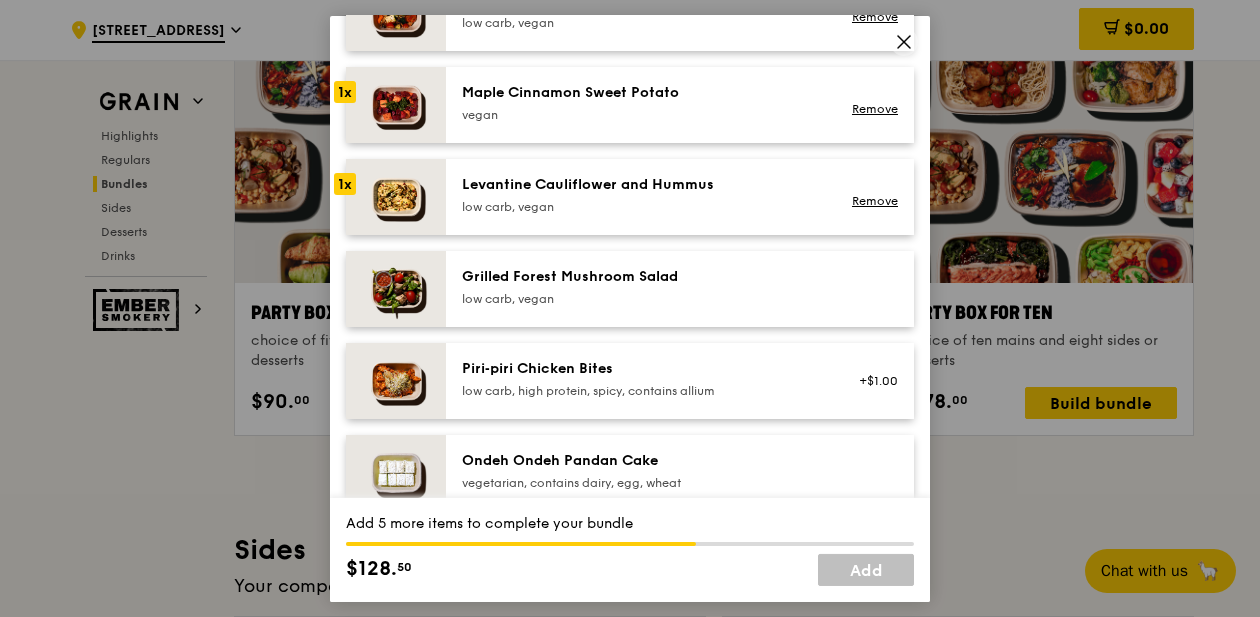 click on "Grilled Forest Mushroom Salad" at bounding box center (641, 276) 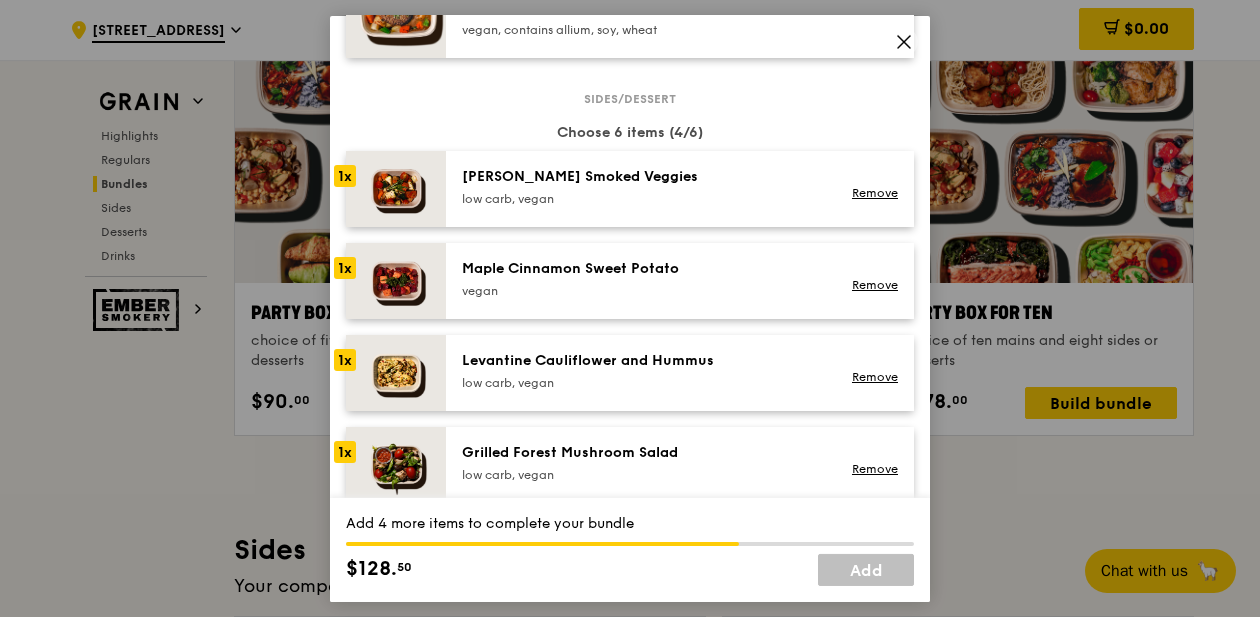 scroll, scrollTop: 1006, scrollLeft: 0, axis: vertical 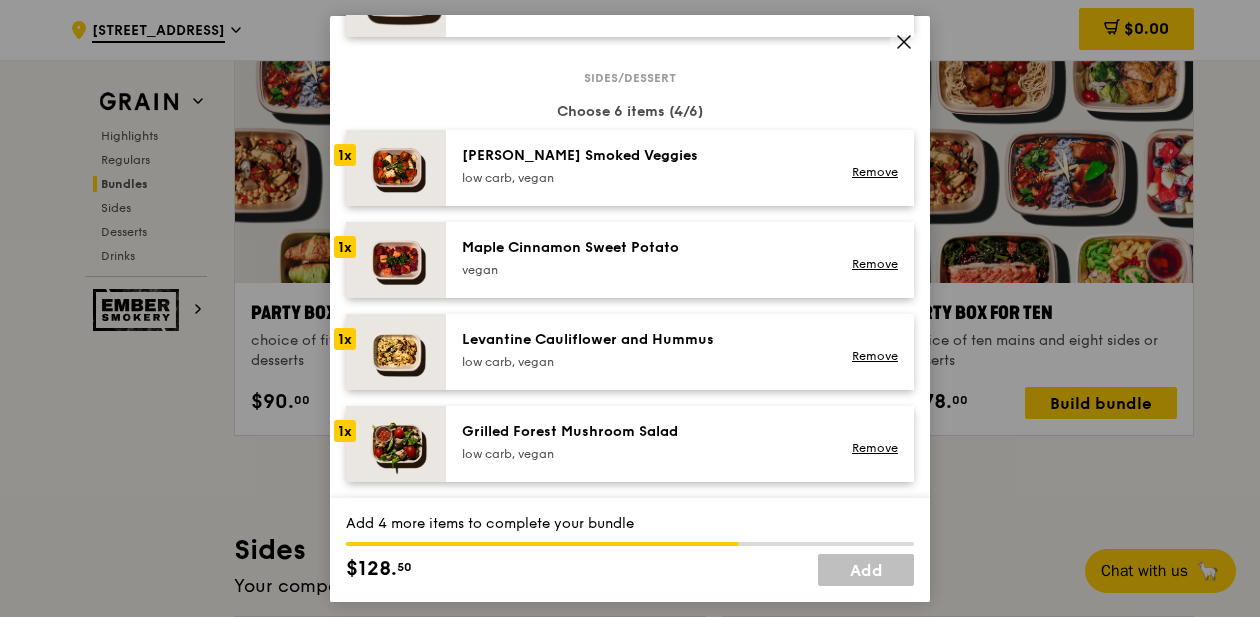 click on "Maple Cinnamon Sweet Potato" at bounding box center [641, 247] 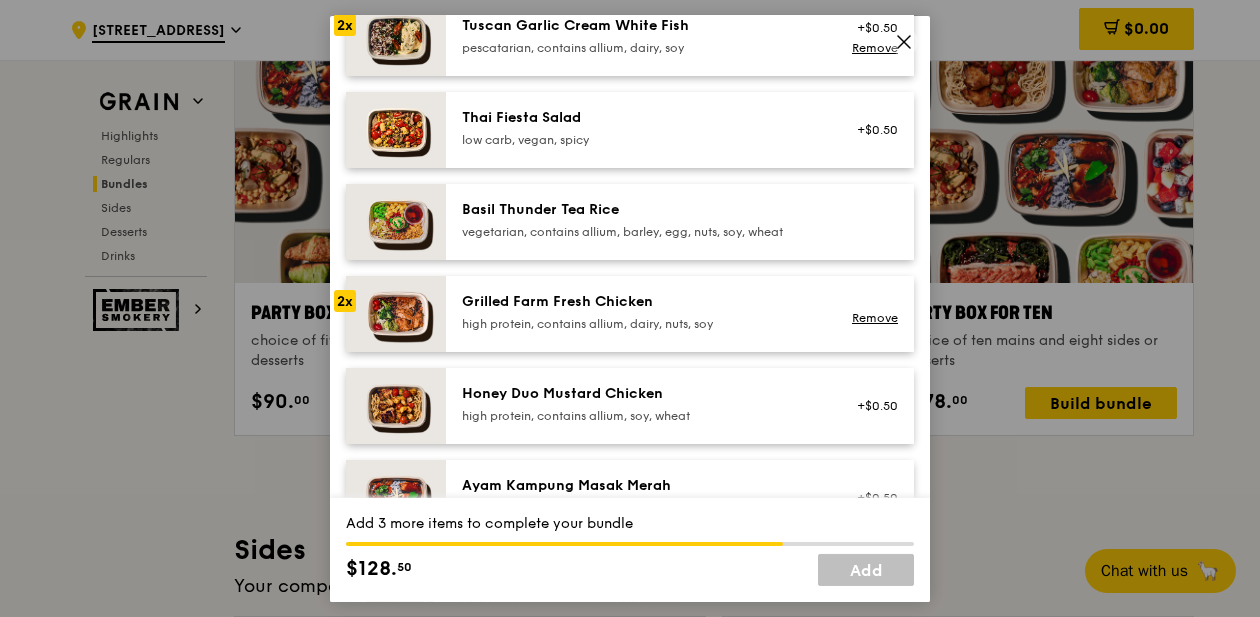 scroll, scrollTop: 306, scrollLeft: 0, axis: vertical 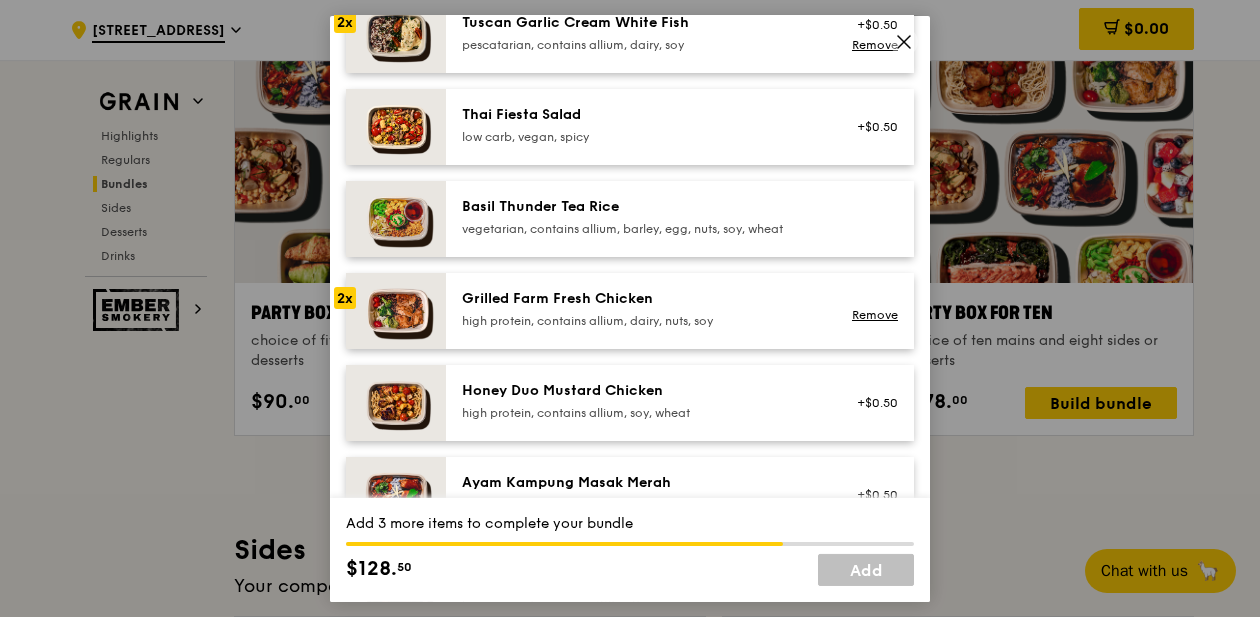 click on "Grilled Farm Fresh Chicken" at bounding box center [641, 298] 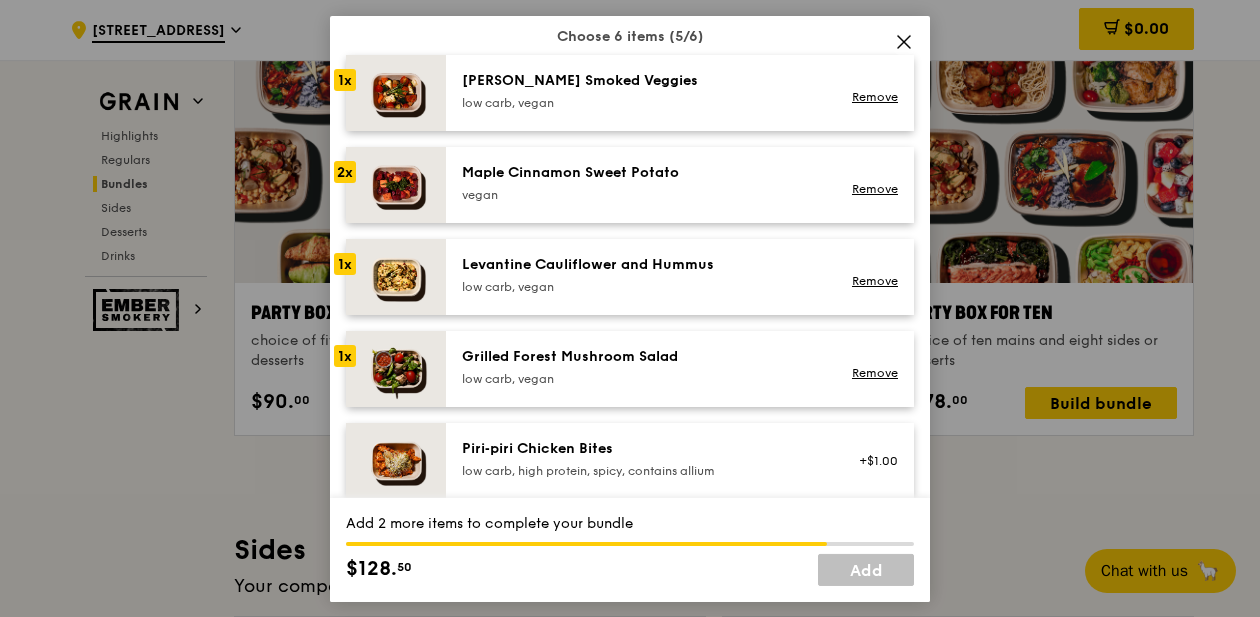scroll, scrollTop: 1093, scrollLeft: 0, axis: vertical 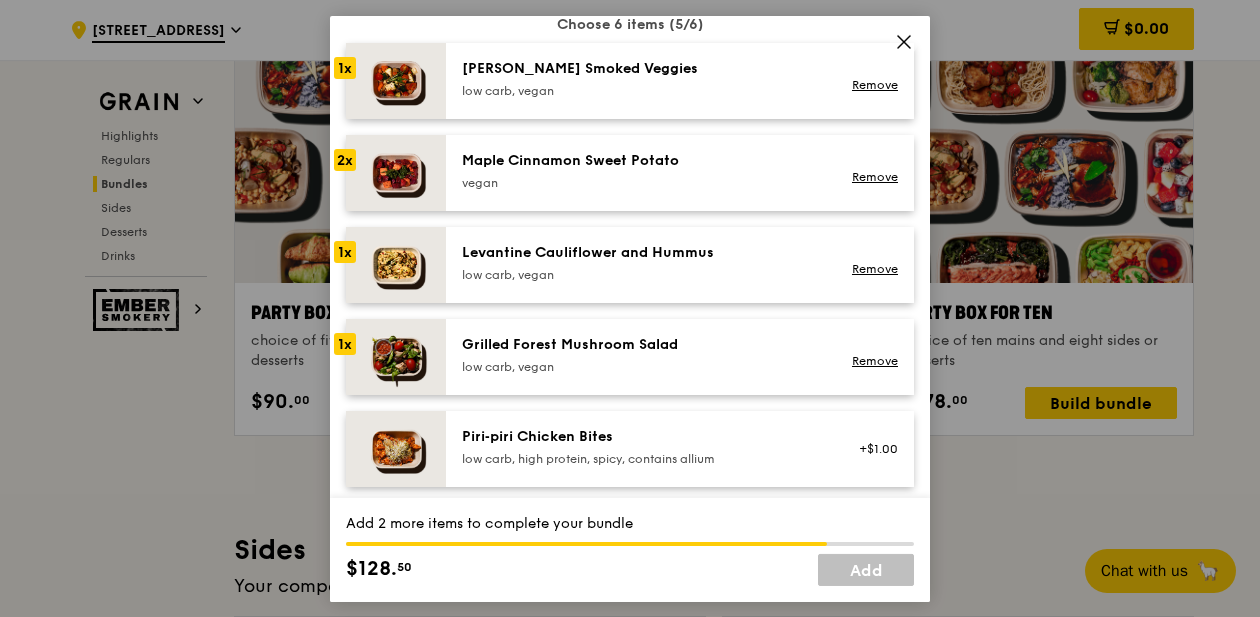 click on "low carb, vegan" at bounding box center [641, 366] 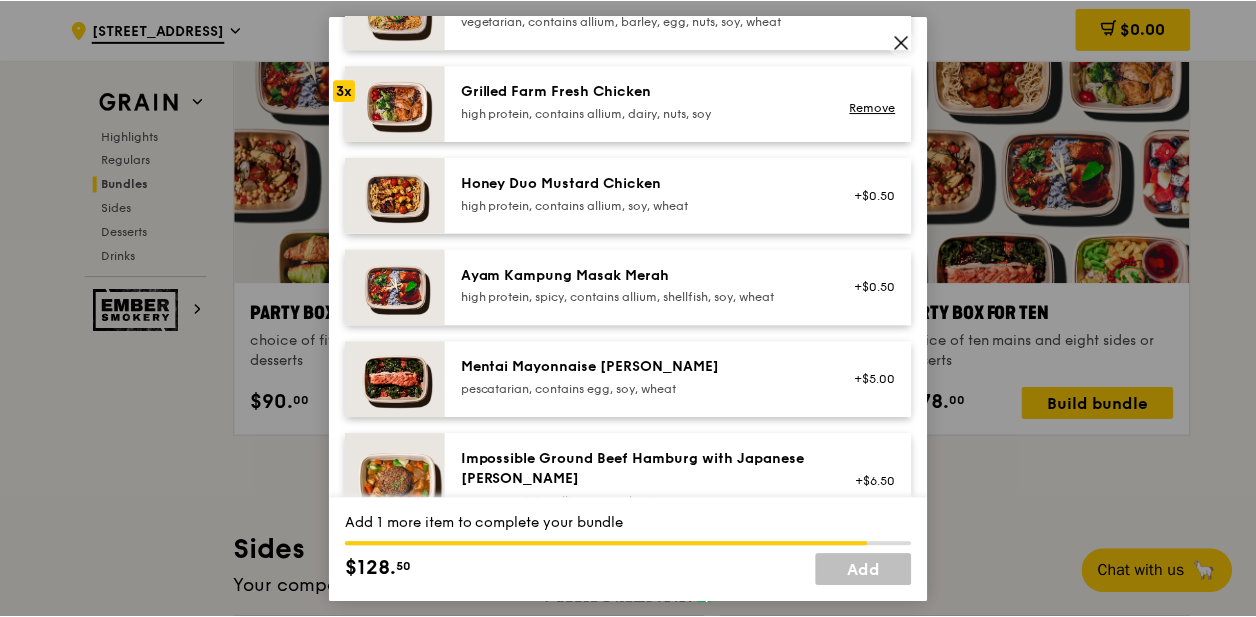 scroll, scrollTop: 512, scrollLeft: 0, axis: vertical 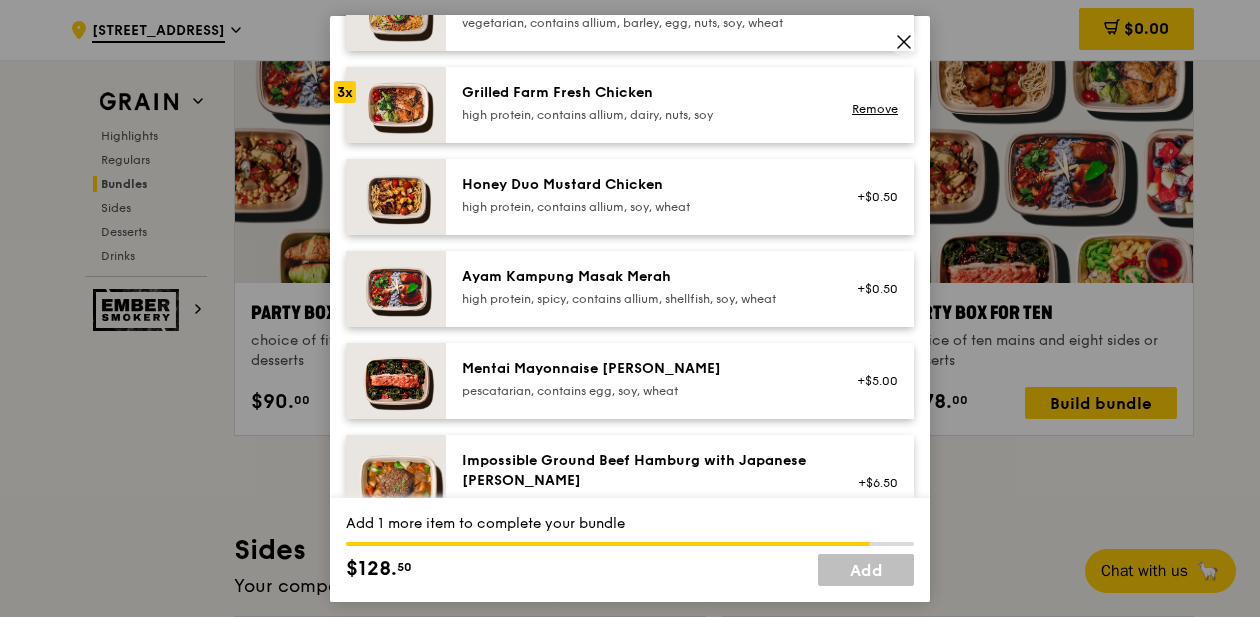 click on "high protein, contains allium, soy, wheat" at bounding box center (641, 206) 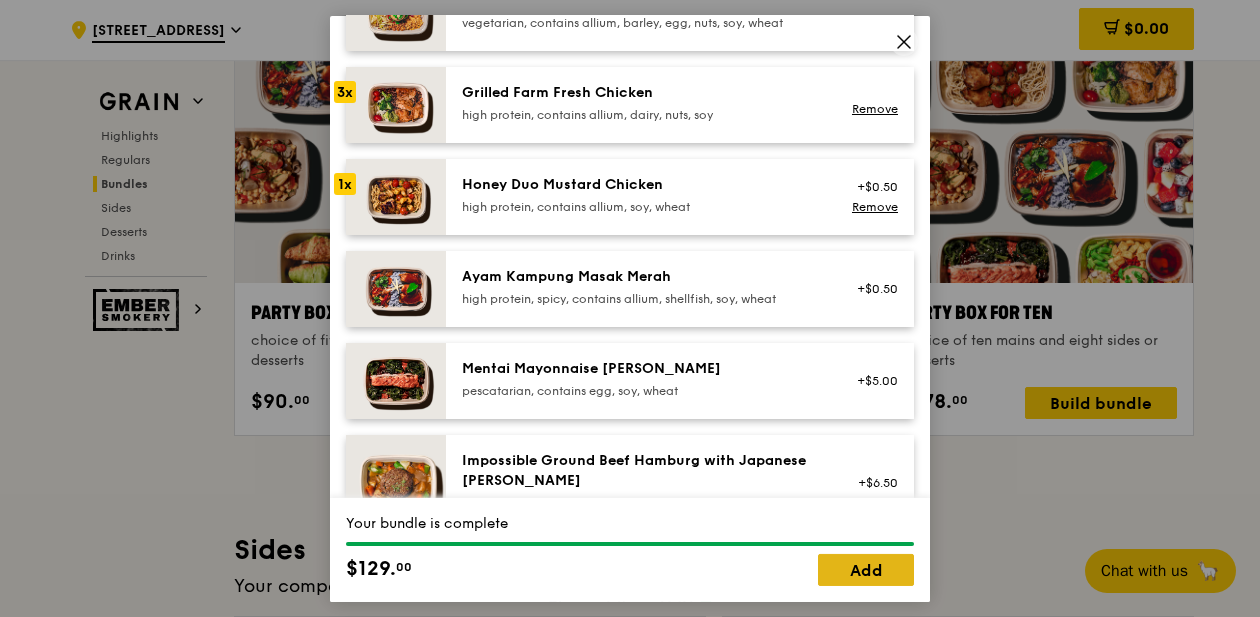 click on "Add" at bounding box center [866, 570] 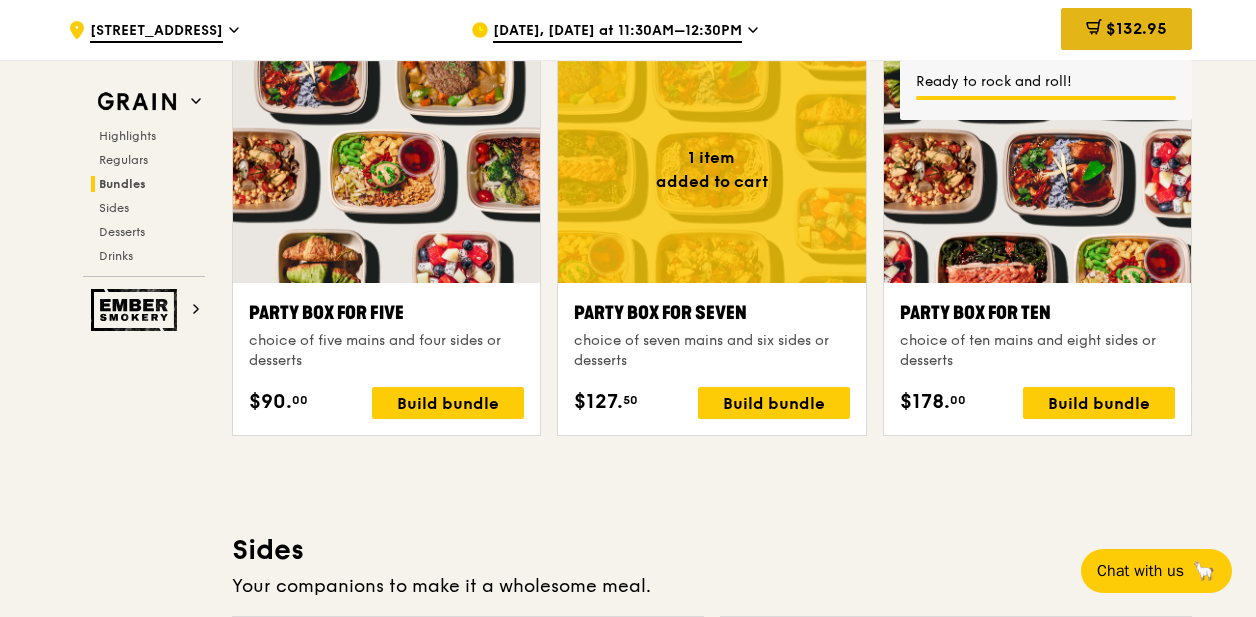 click on "$132.95" at bounding box center (1136, 28) 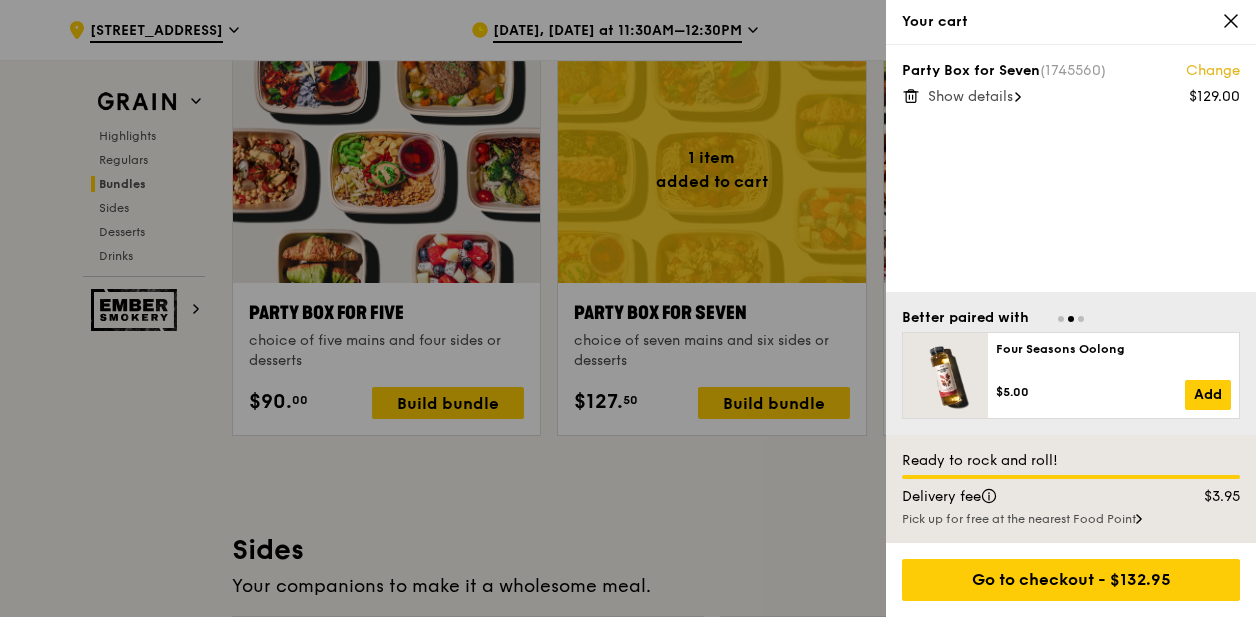 click on "Show details" at bounding box center [970, 96] 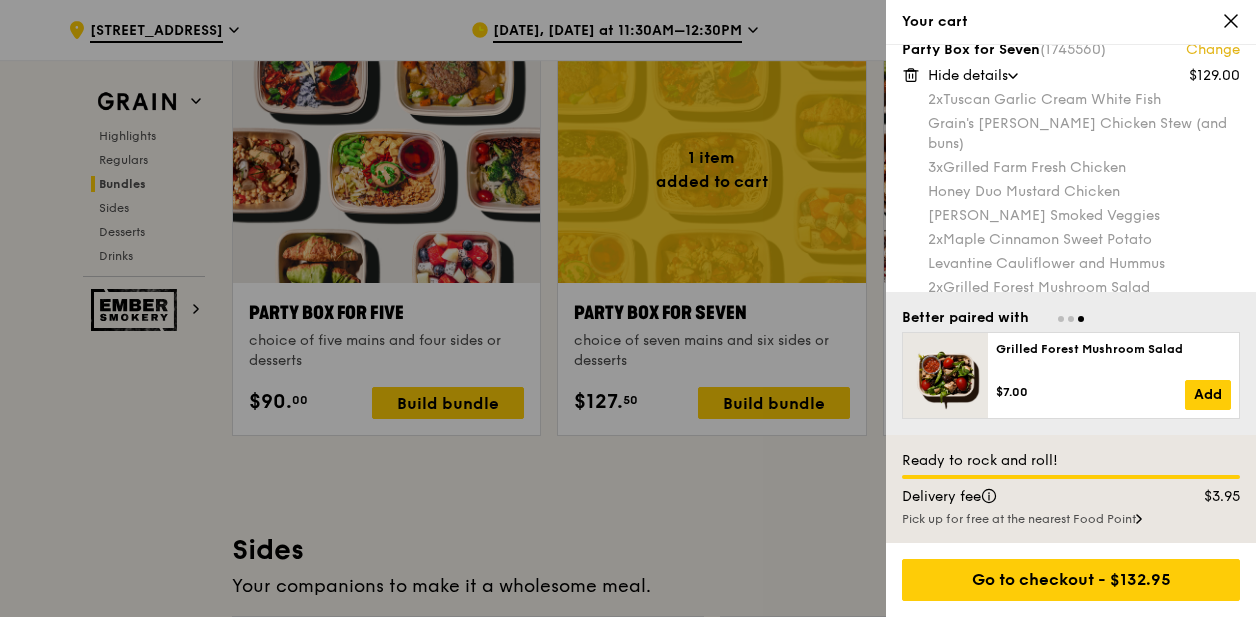 scroll, scrollTop: 0, scrollLeft: 0, axis: both 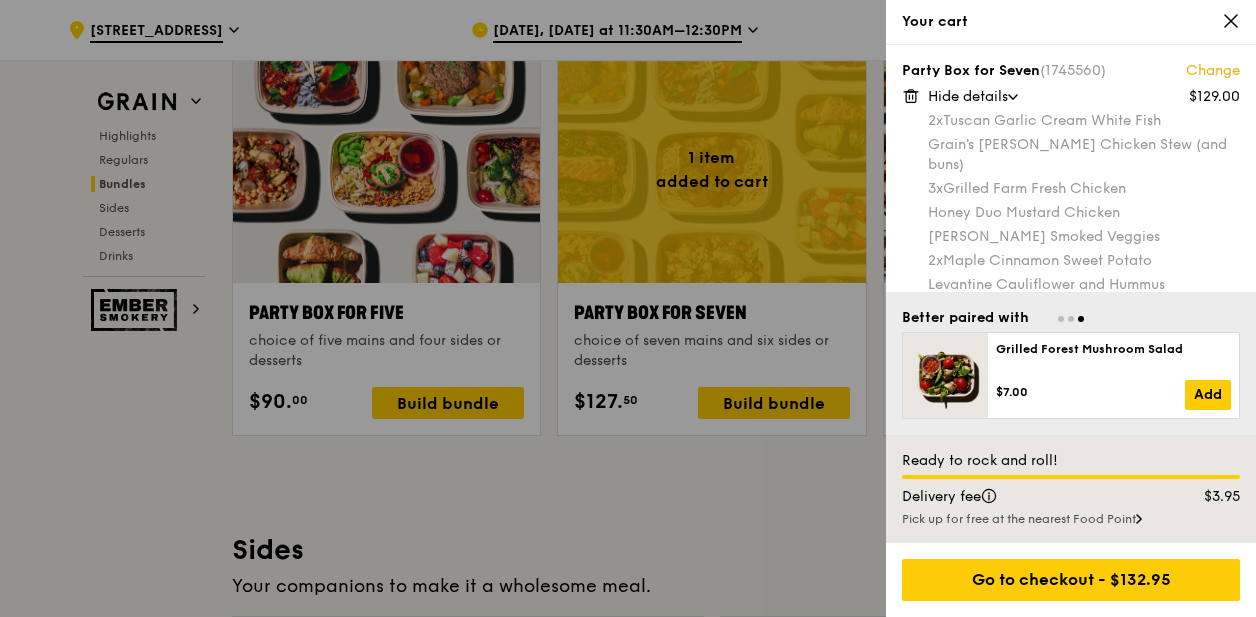 click 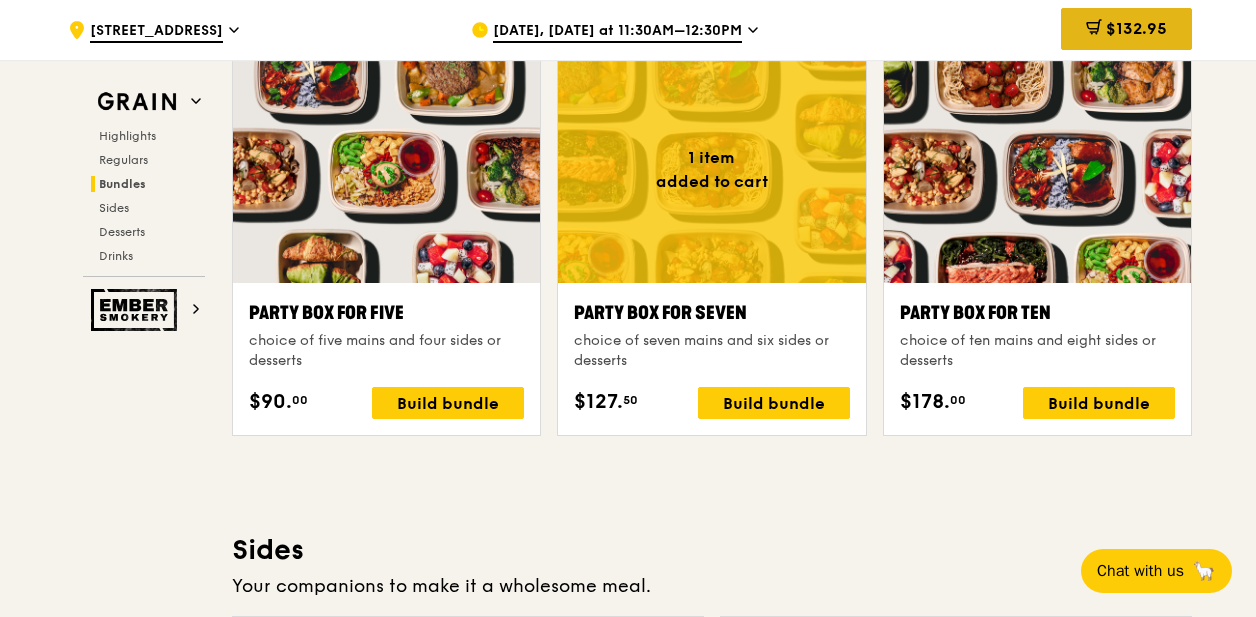 click on "$132.95" at bounding box center [1136, 28] 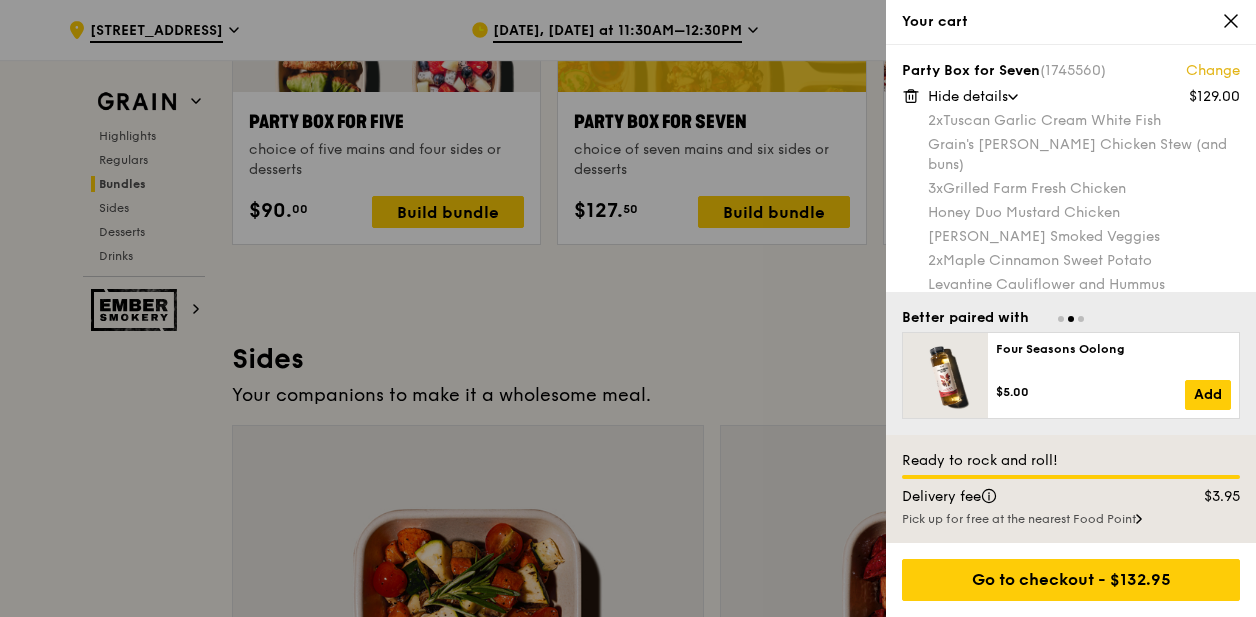 scroll, scrollTop: 4193, scrollLeft: 0, axis: vertical 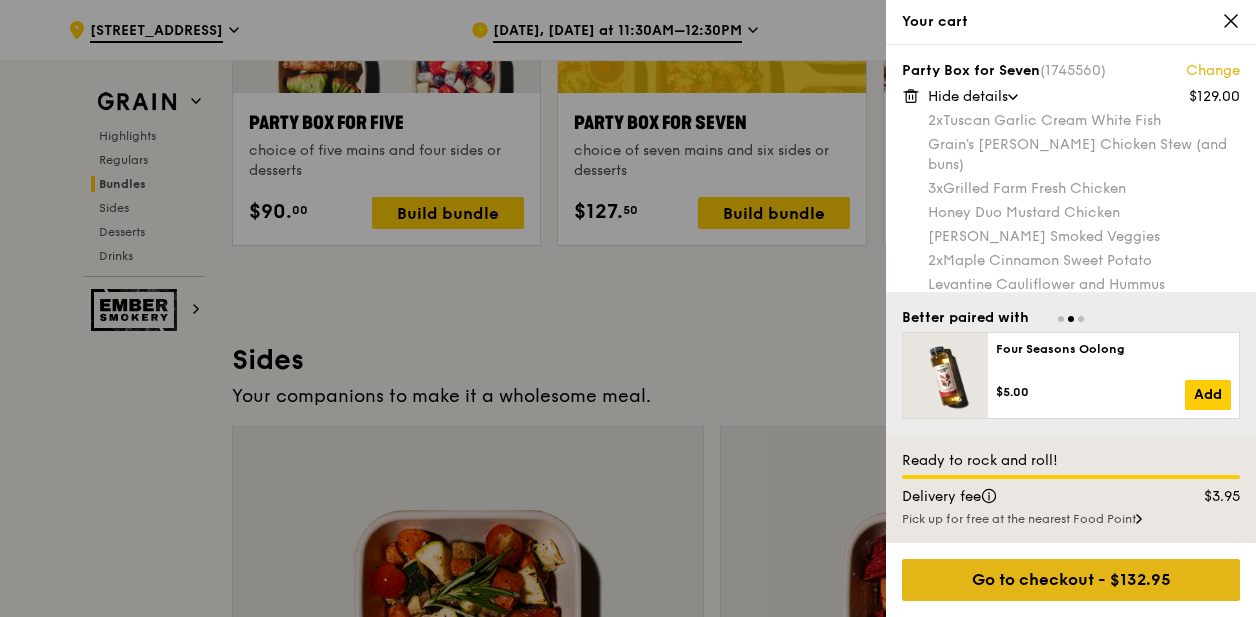 click on "Go to checkout - $132.95" at bounding box center (1071, 580) 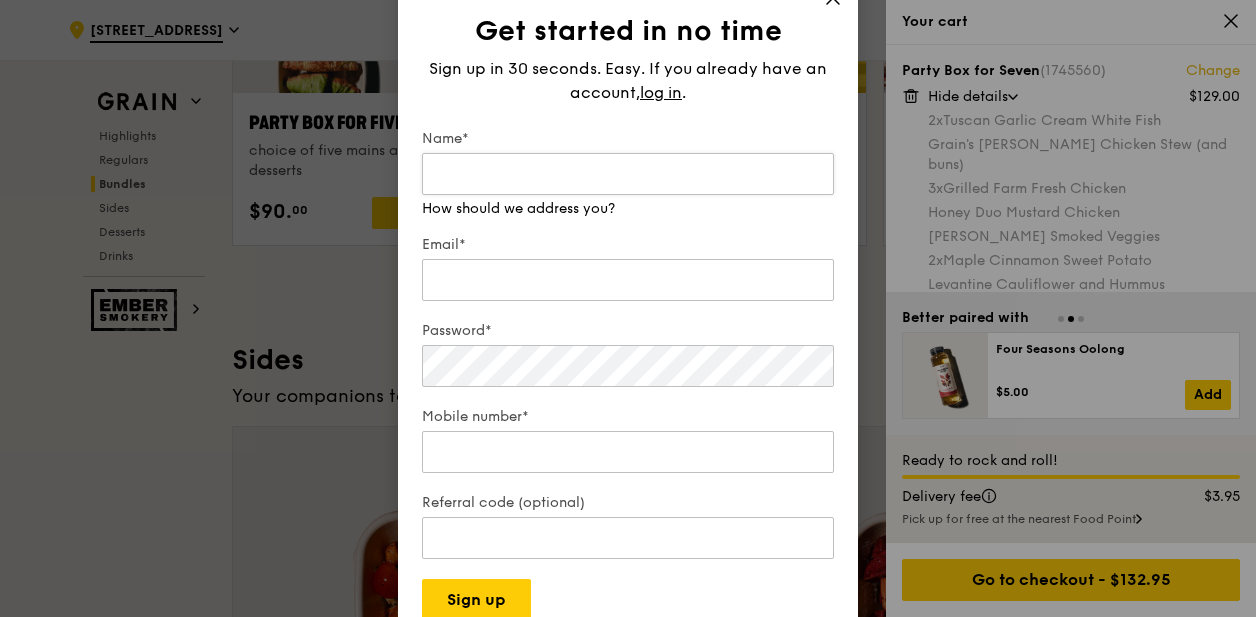 click on "Name*" at bounding box center (628, 174) 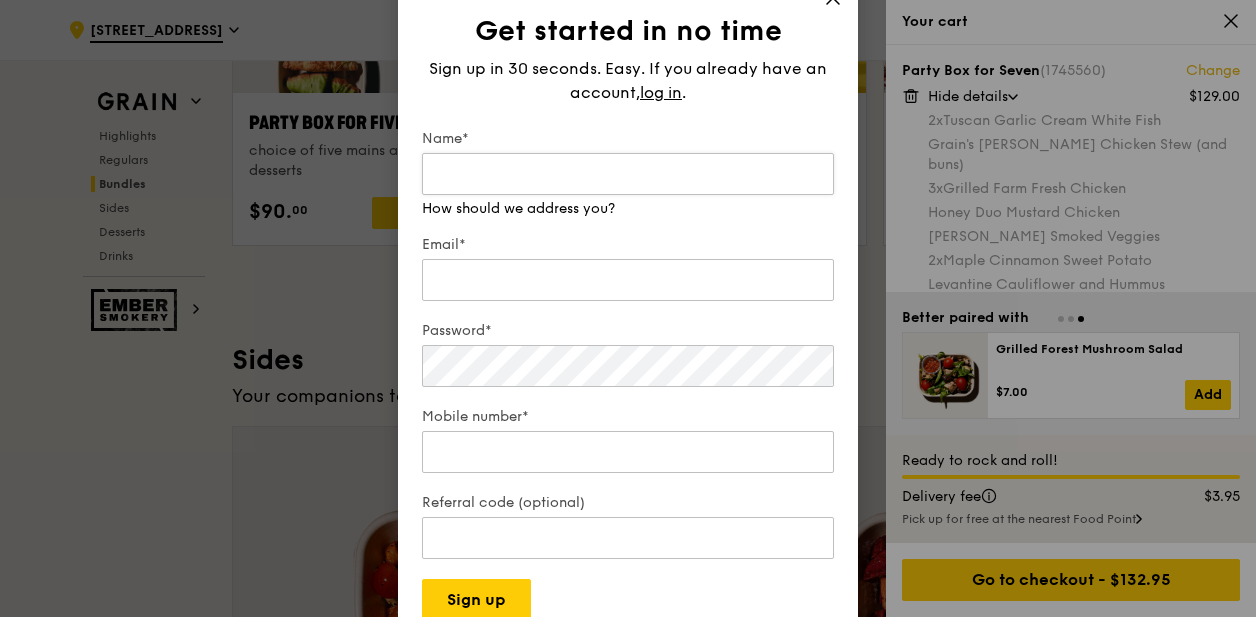 scroll, scrollTop: 4193, scrollLeft: 0, axis: vertical 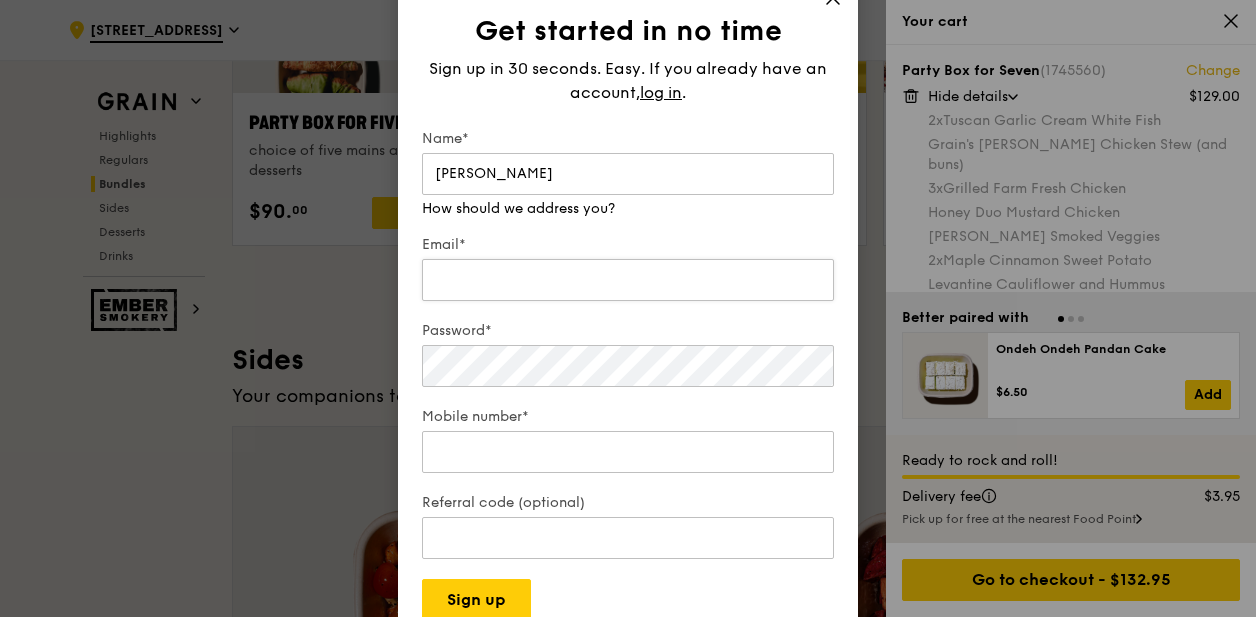 type on "[PERSON_NAME]" 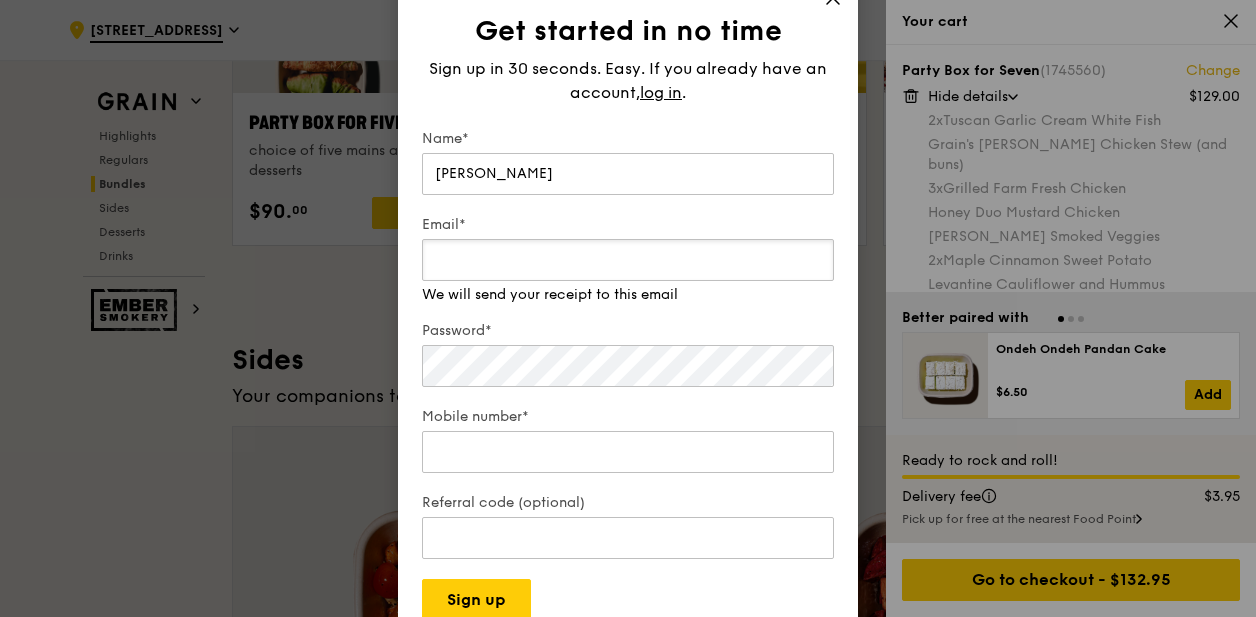 click on "Email*
We will send your receipt to this email" at bounding box center (628, 260) 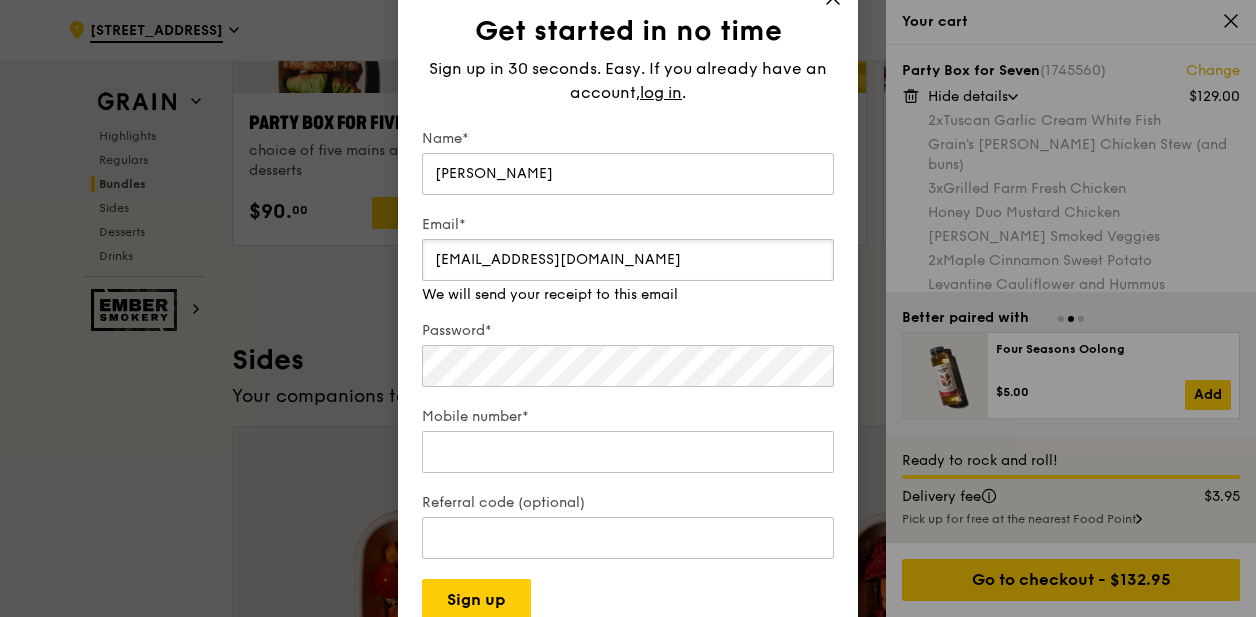 type on "[EMAIL_ADDRESS][DOMAIN_NAME]" 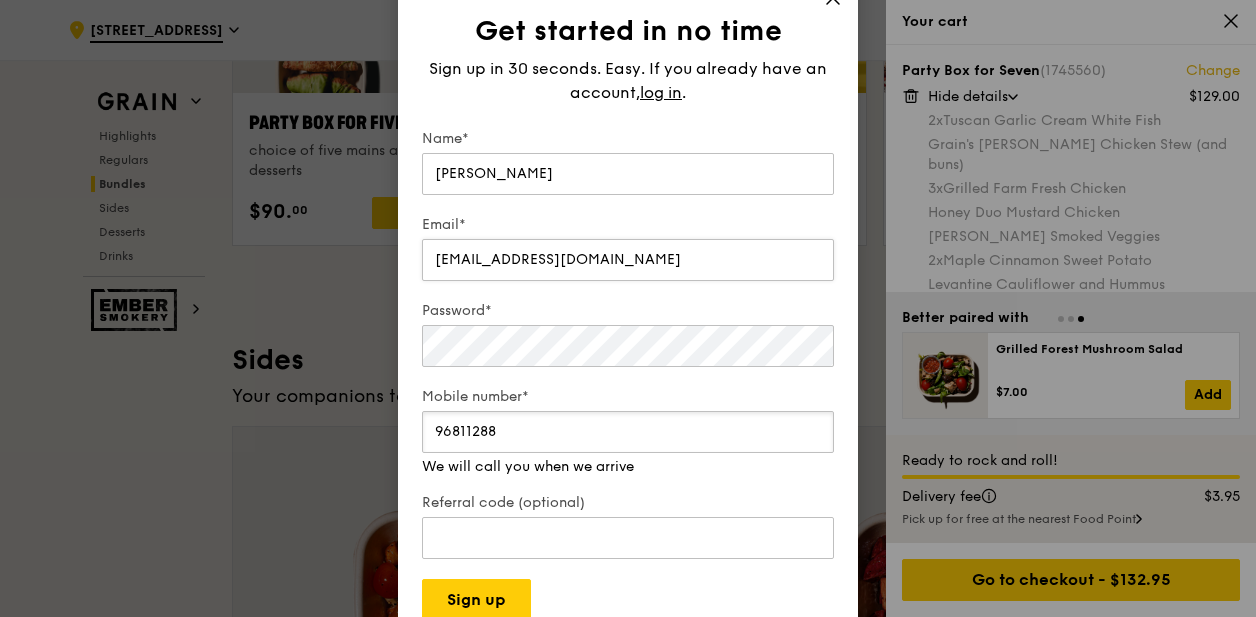 type on "96811288" 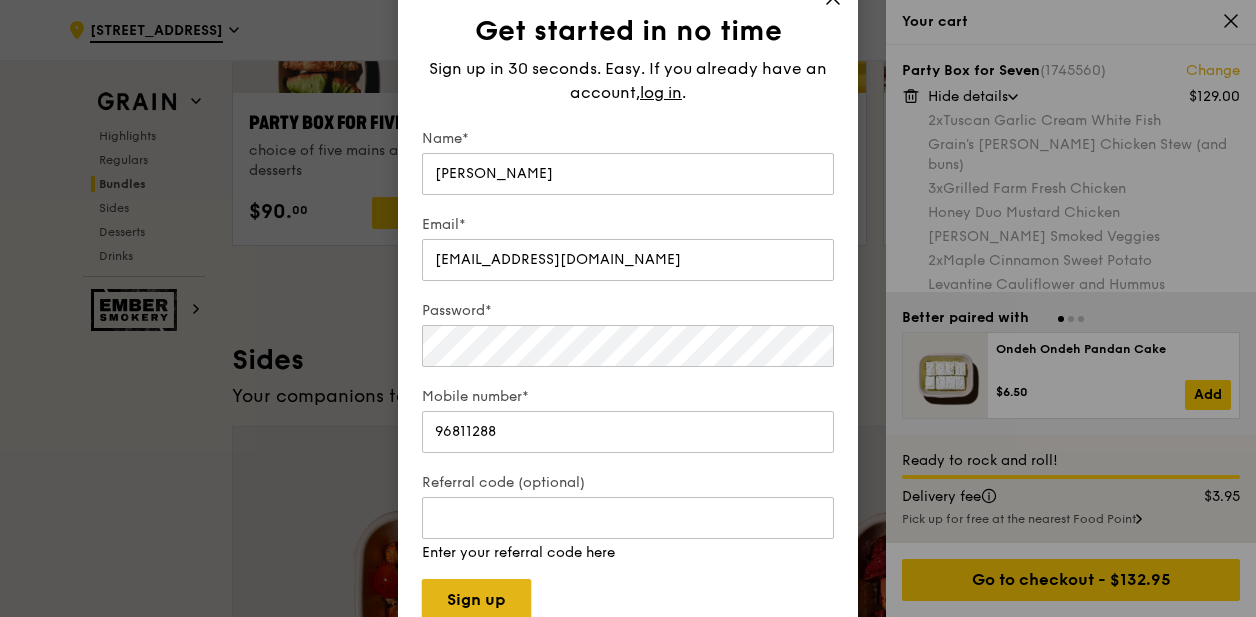 click on "Sign up" at bounding box center (476, 600) 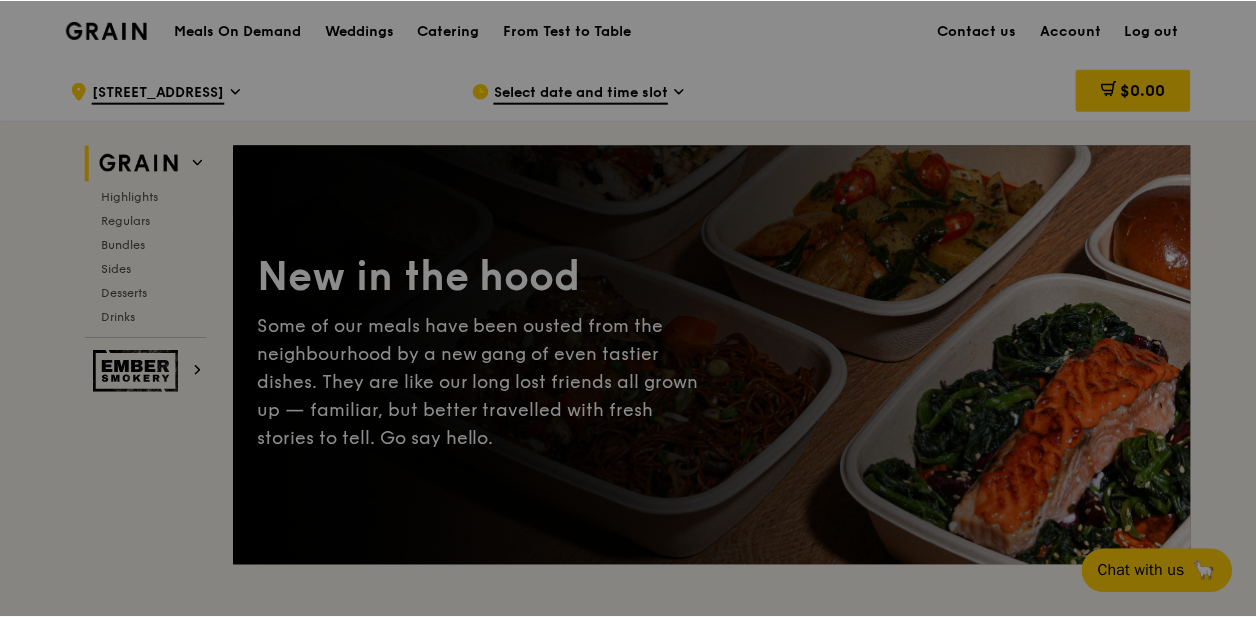 scroll, scrollTop: 0, scrollLeft: 0, axis: both 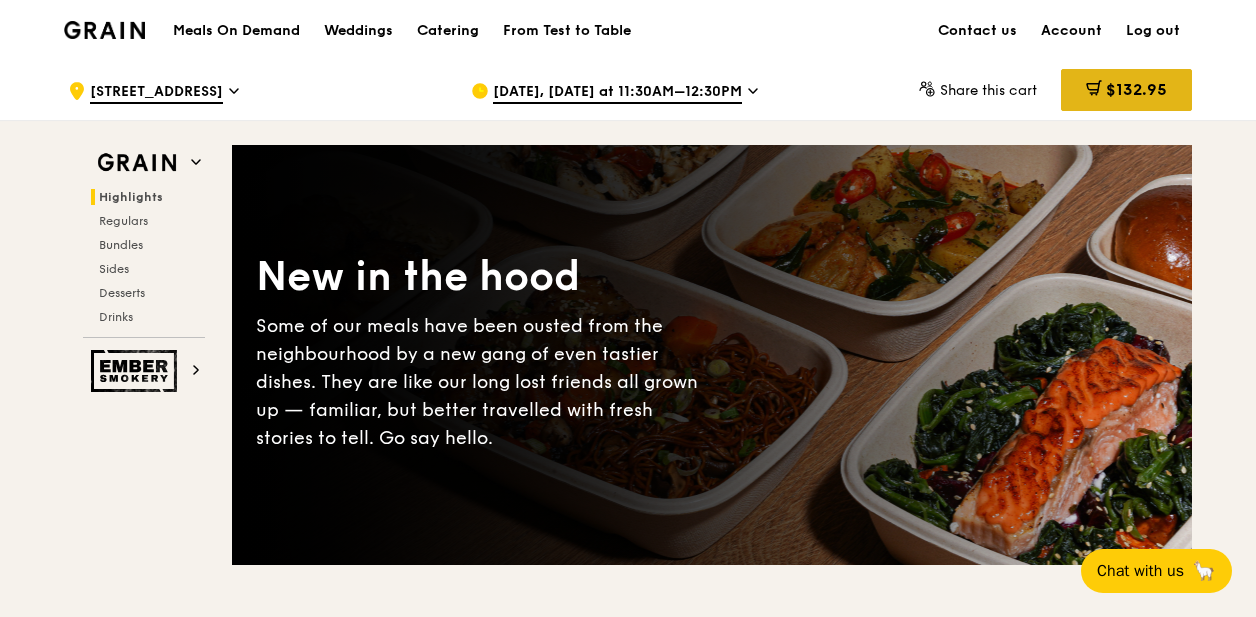 click on "$132.95" at bounding box center [1136, 89] 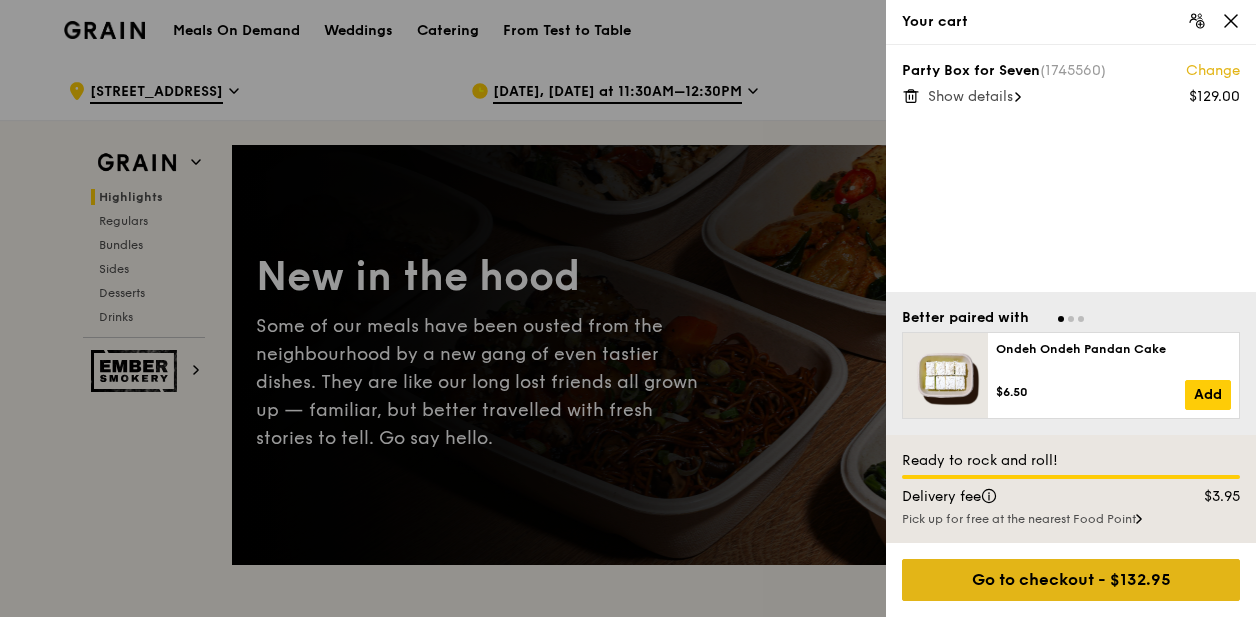 click on "Go to checkout - $132.95" at bounding box center [1071, 580] 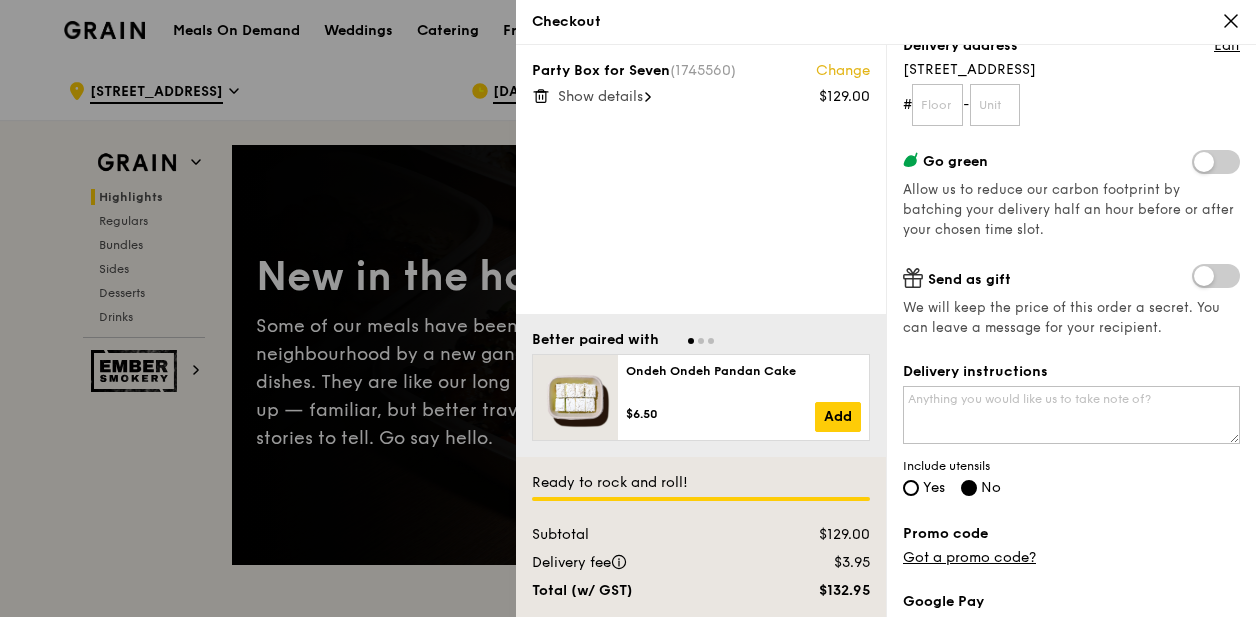 scroll, scrollTop: 271, scrollLeft: 0, axis: vertical 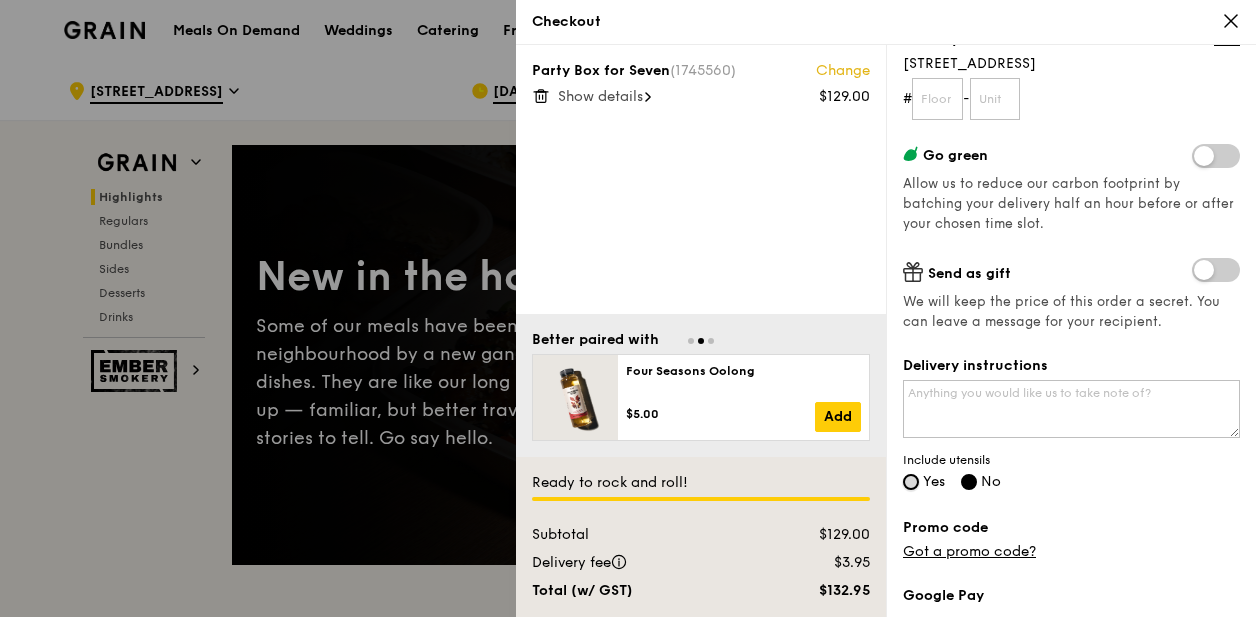 click on "Yes" at bounding box center (911, 482) 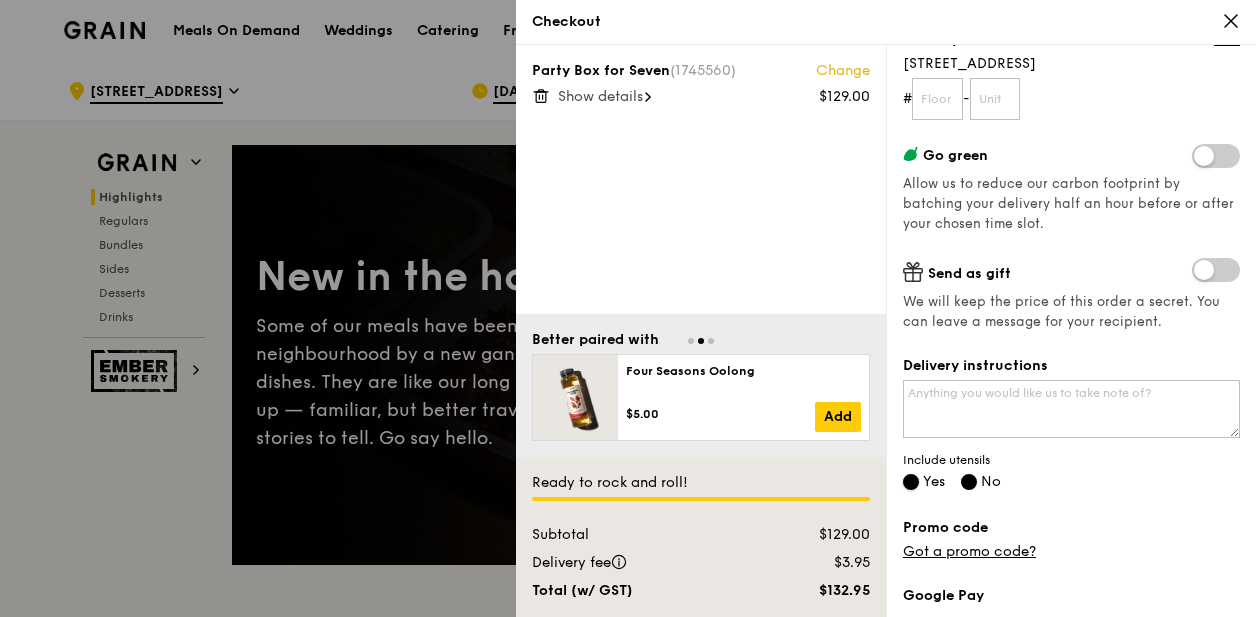 radio on "false" 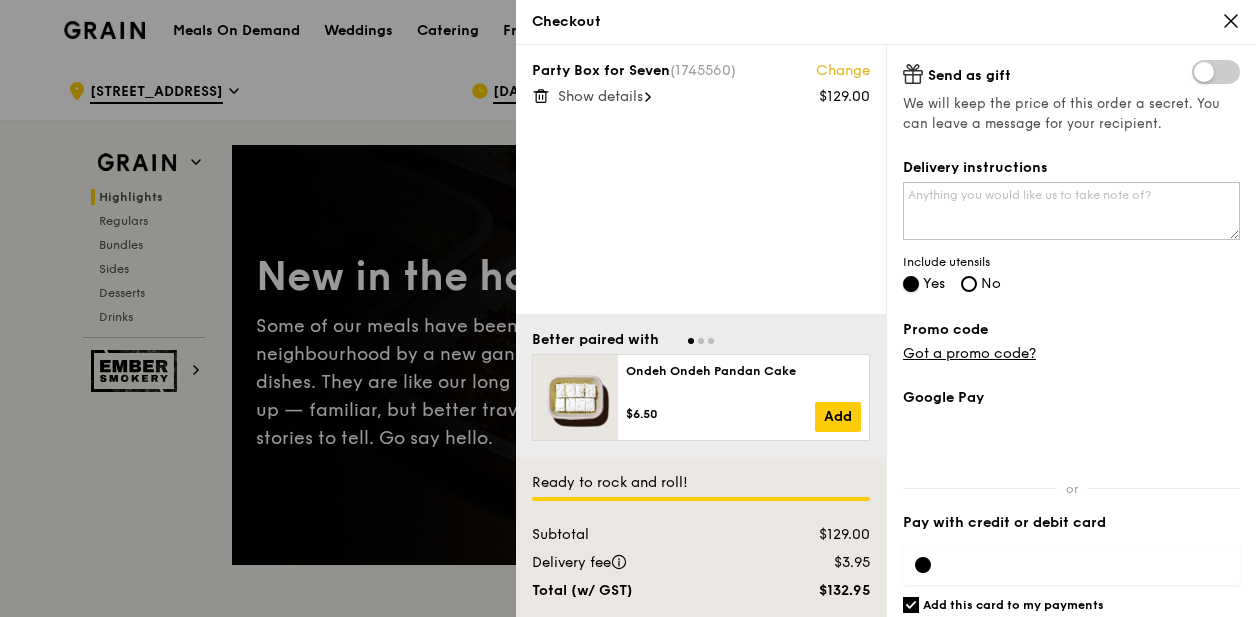 scroll, scrollTop: 535, scrollLeft: 0, axis: vertical 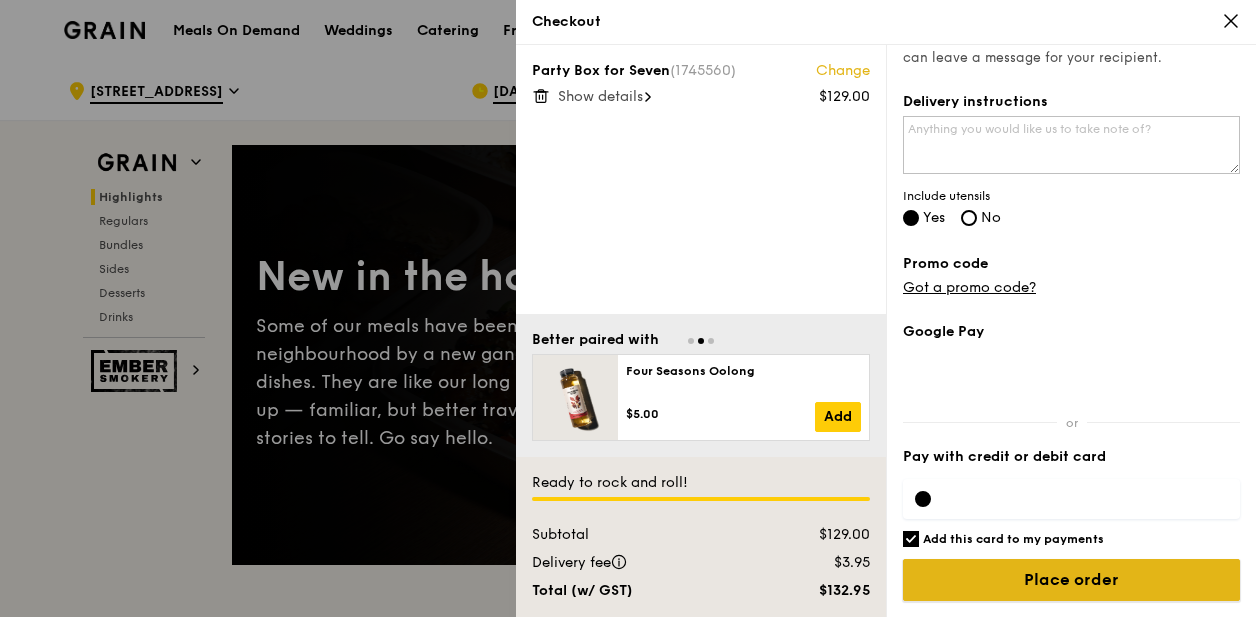 click on "Place order" at bounding box center [1071, 580] 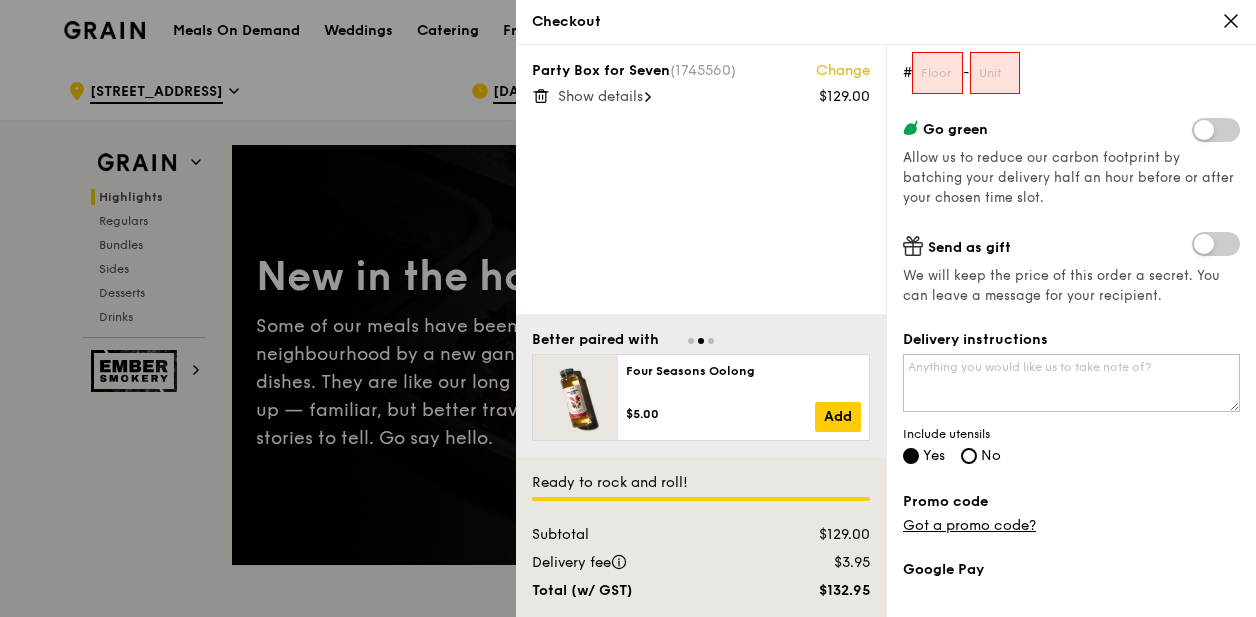 scroll, scrollTop: 296, scrollLeft: 0, axis: vertical 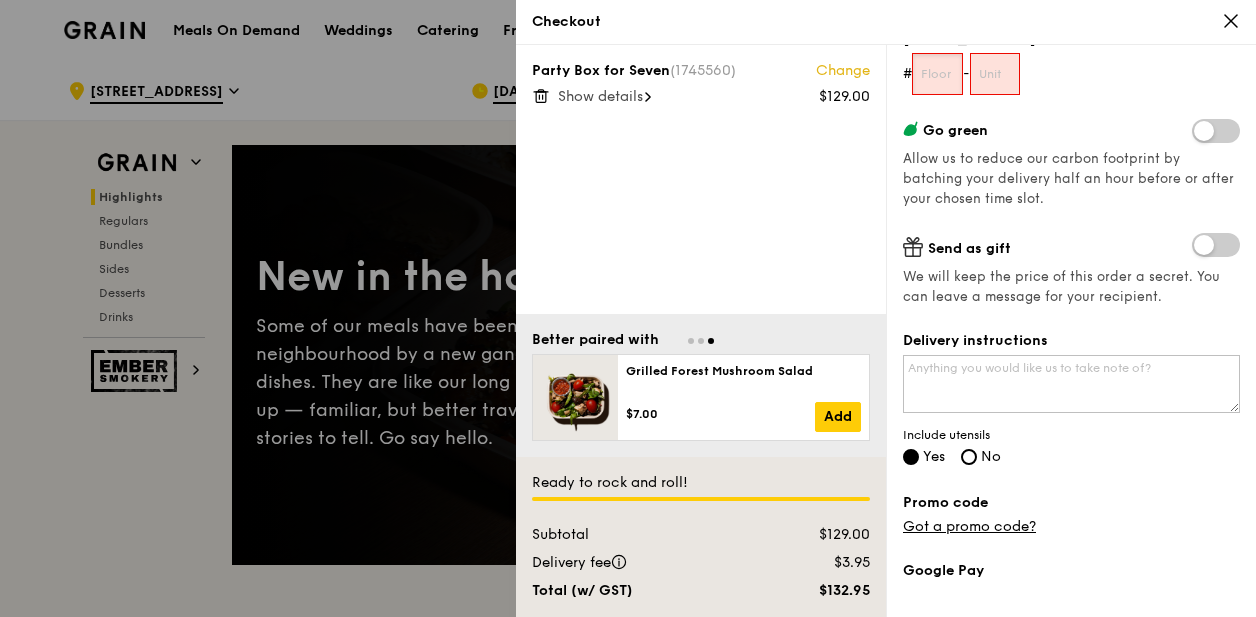 click at bounding box center (937, 74) 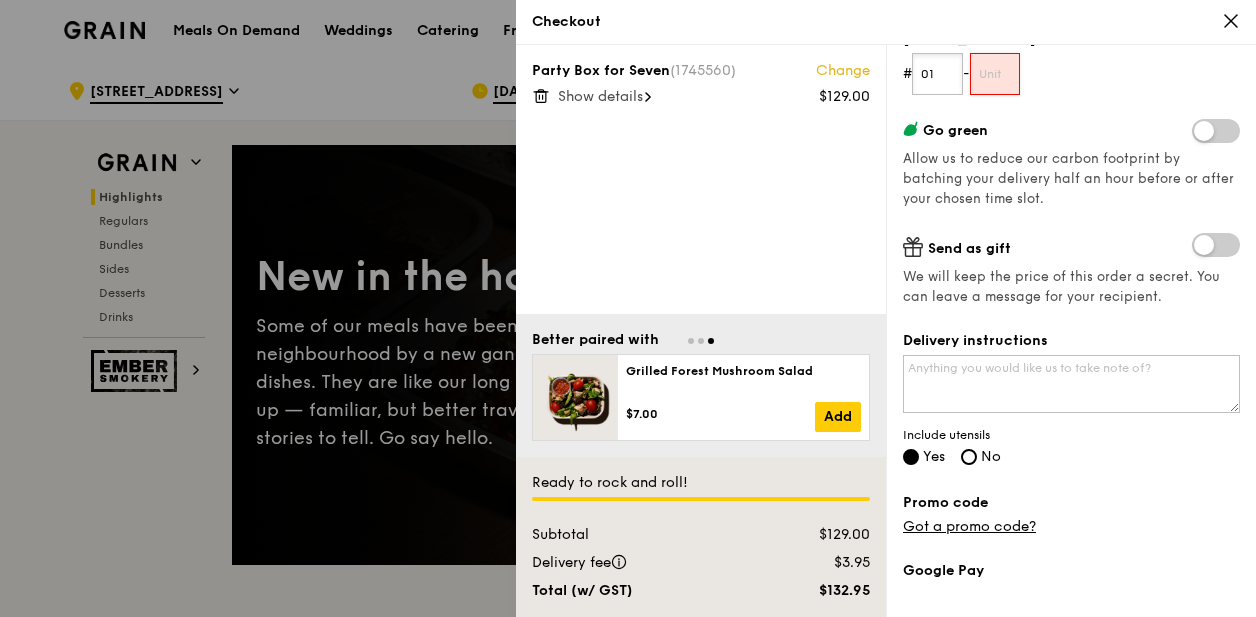 type on "01" 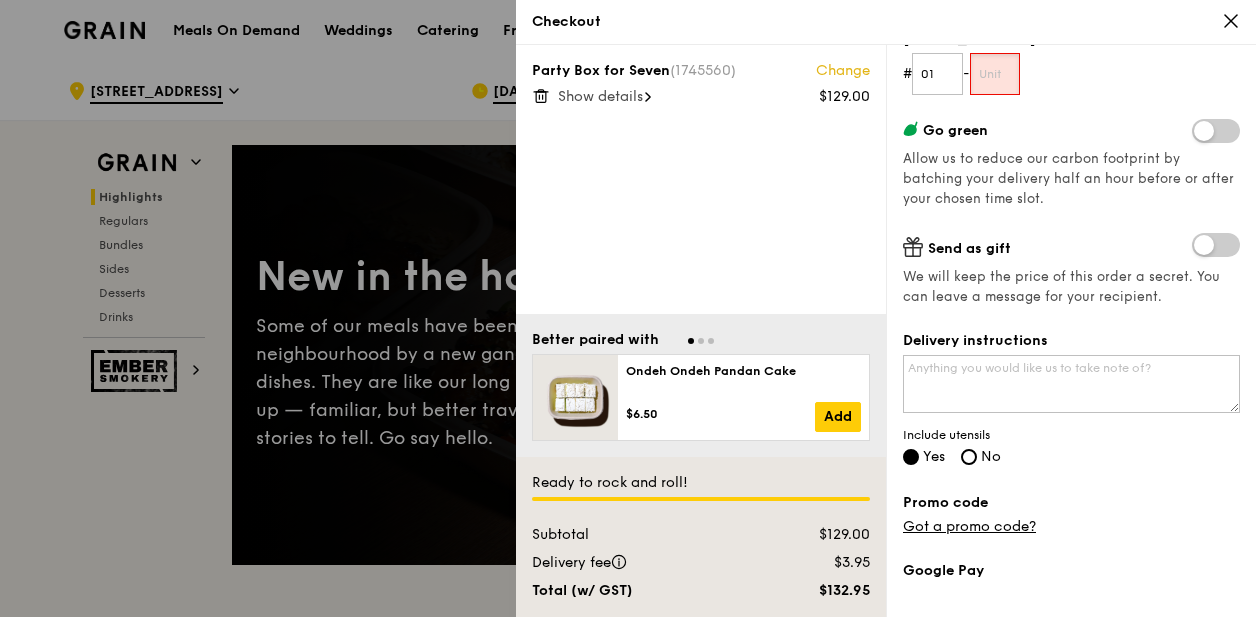 click at bounding box center [995, 74] 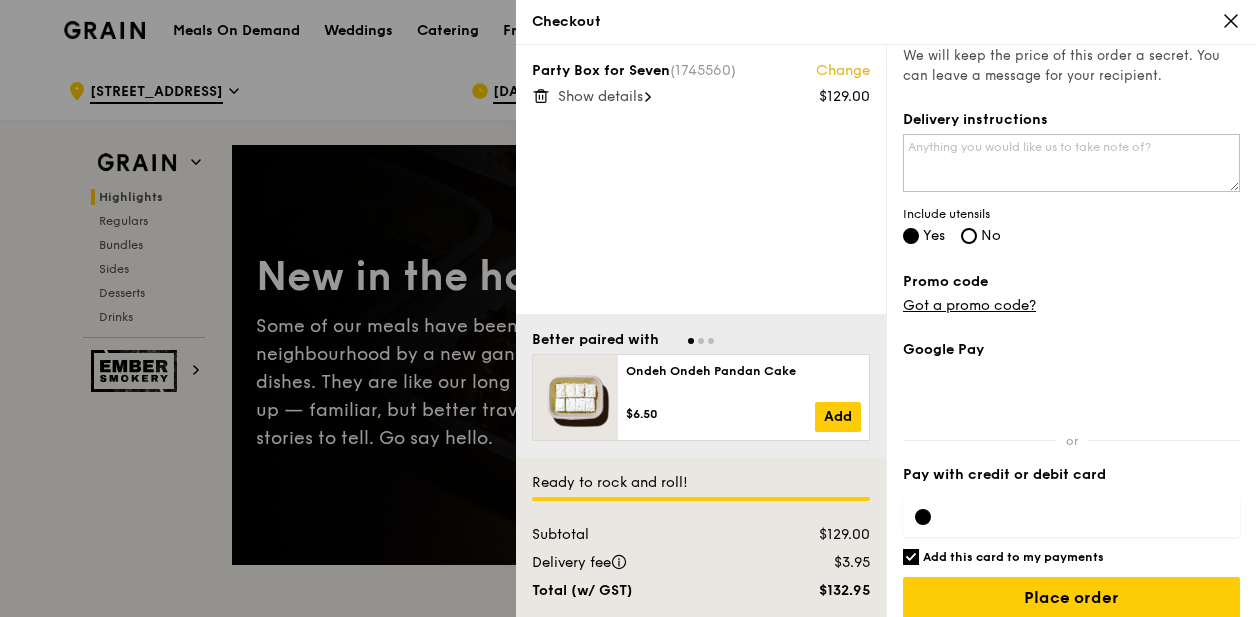 scroll, scrollTop: 535, scrollLeft: 0, axis: vertical 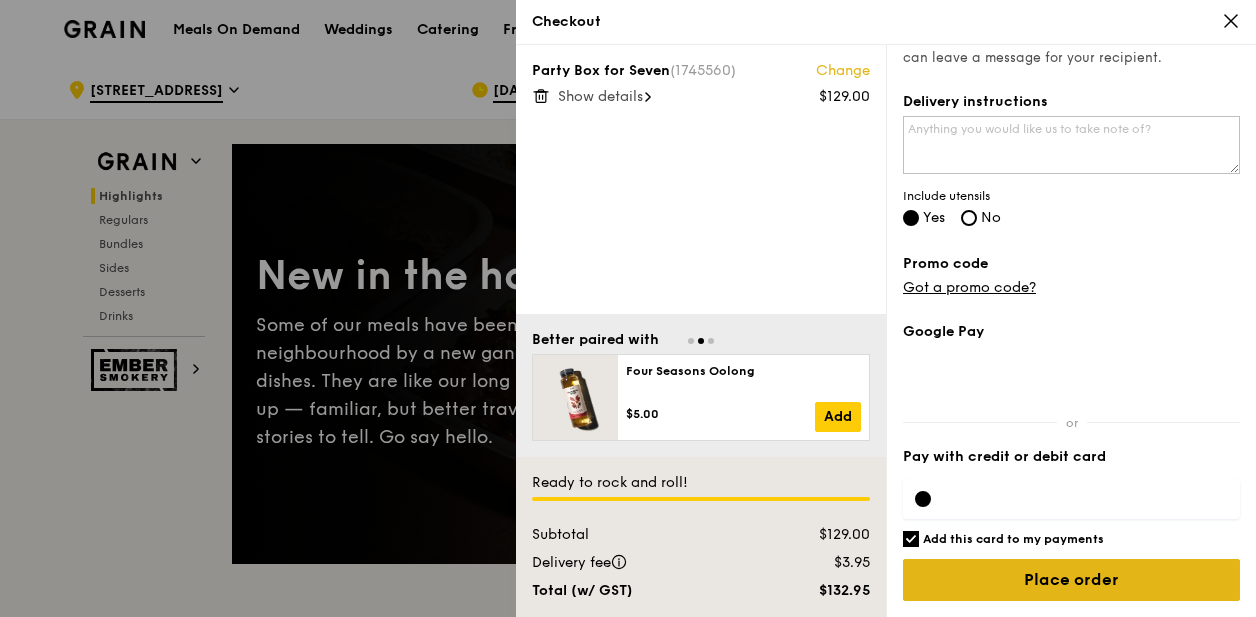 type on "86" 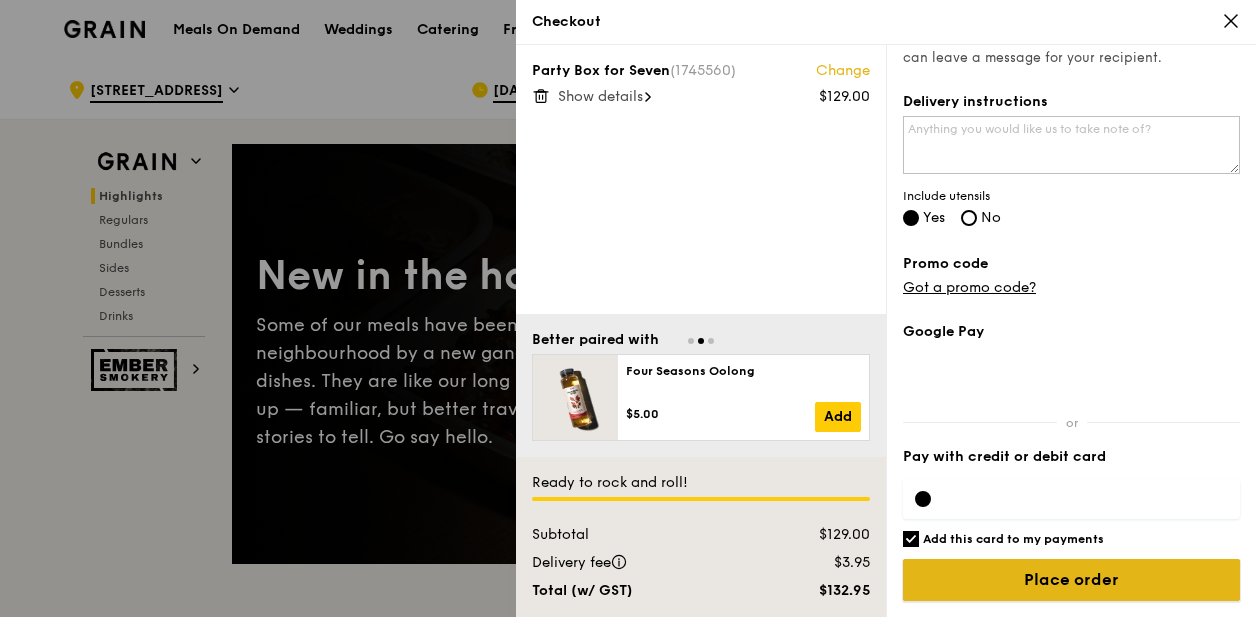 click on "Place order" at bounding box center [1071, 580] 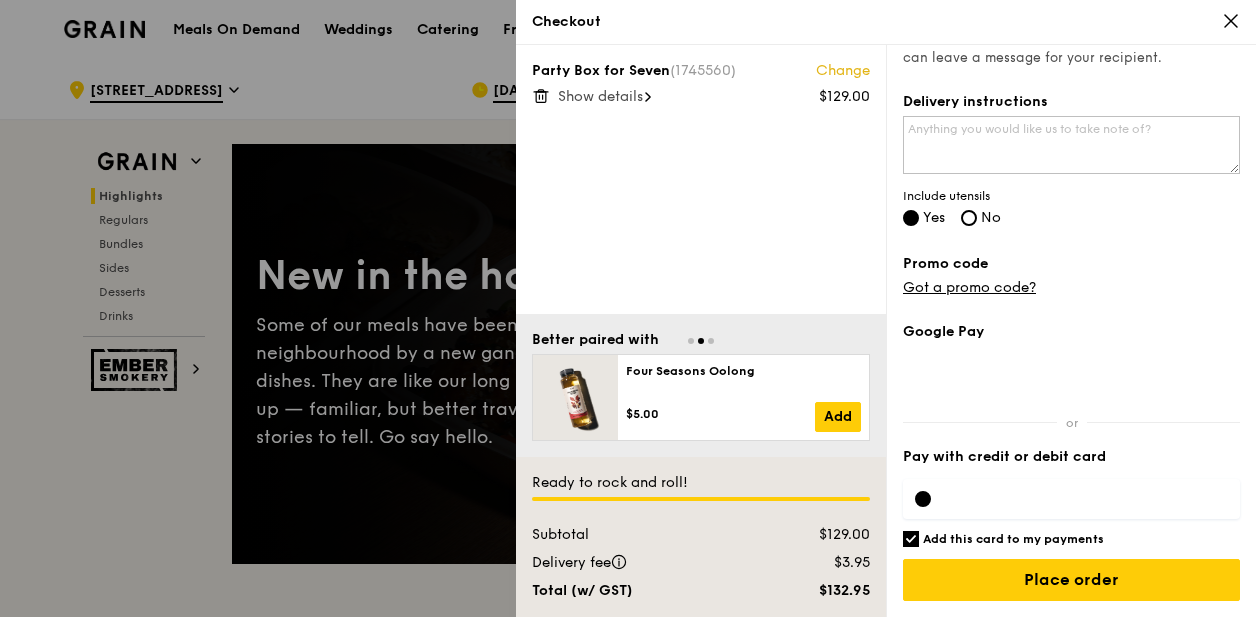 click on "Add this card to my payments" at bounding box center [1071, 539] 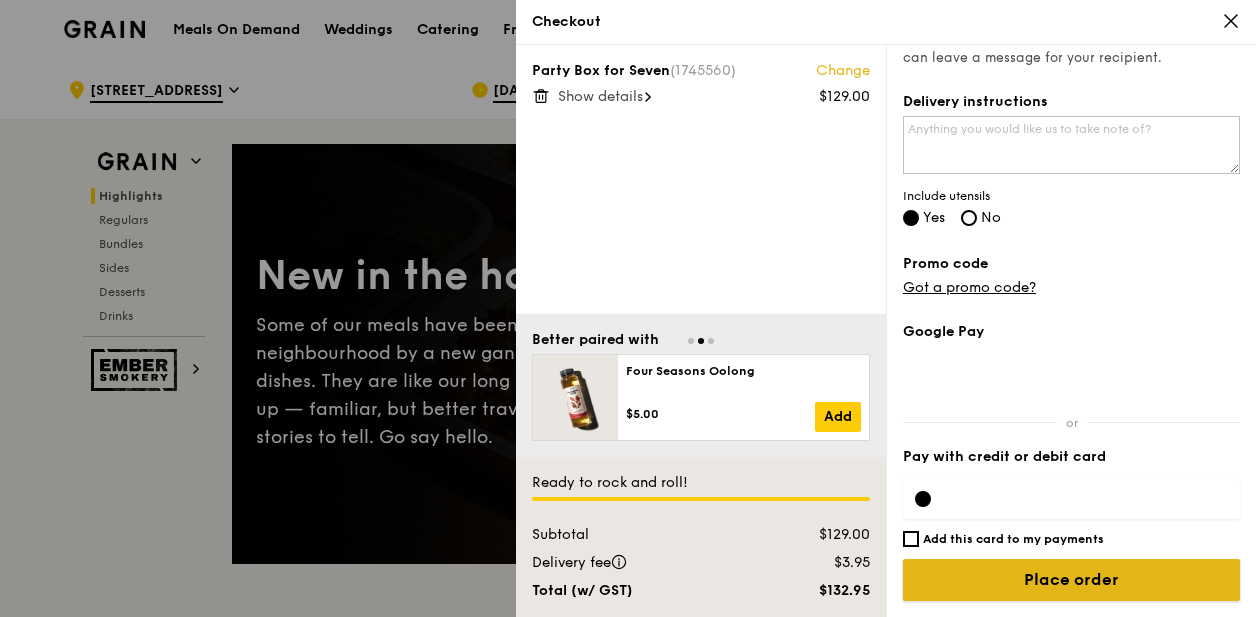 click on "Place order" at bounding box center (1071, 580) 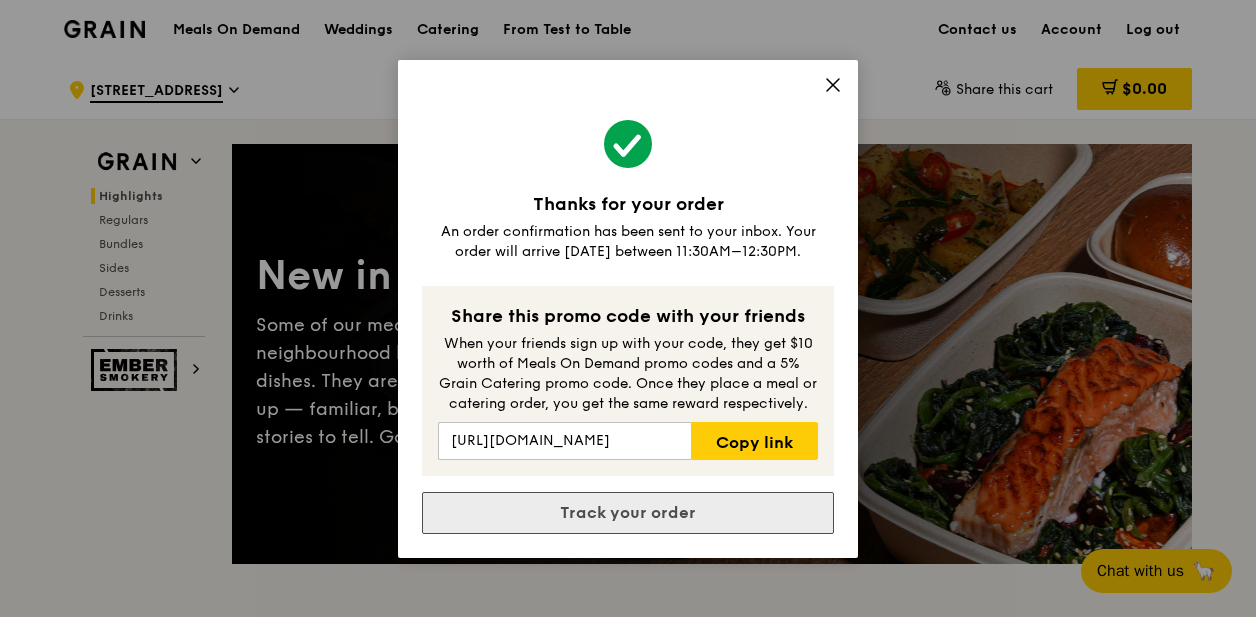 click on "Track your order" at bounding box center (628, 513) 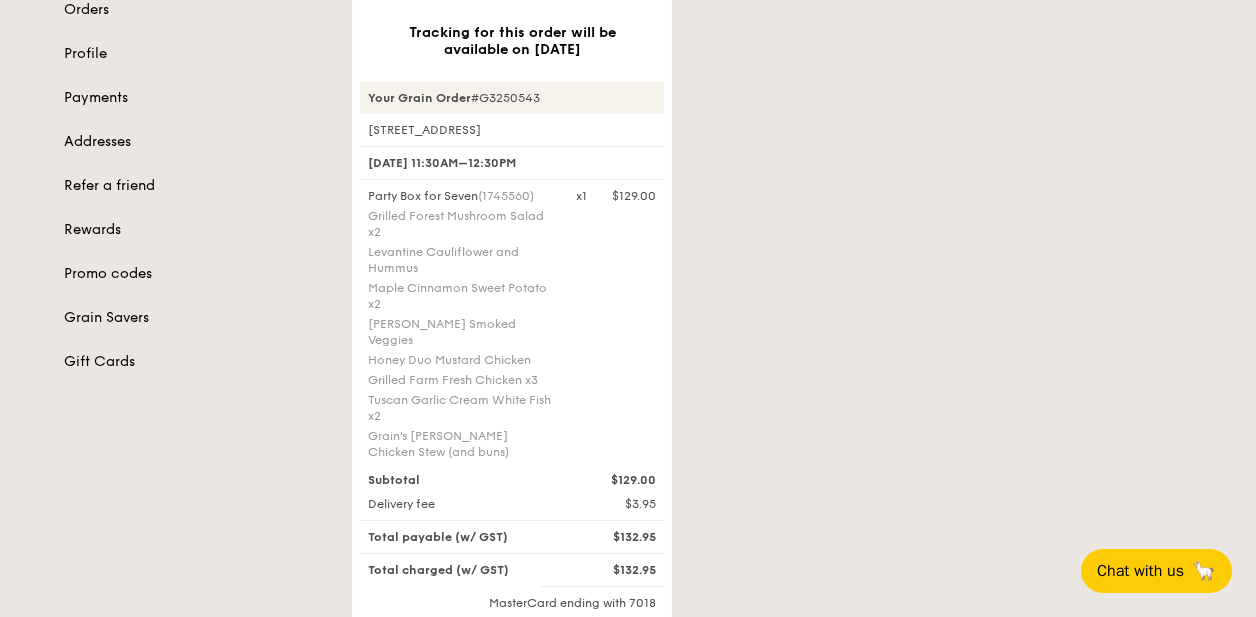 scroll, scrollTop: 213, scrollLeft: 0, axis: vertical 